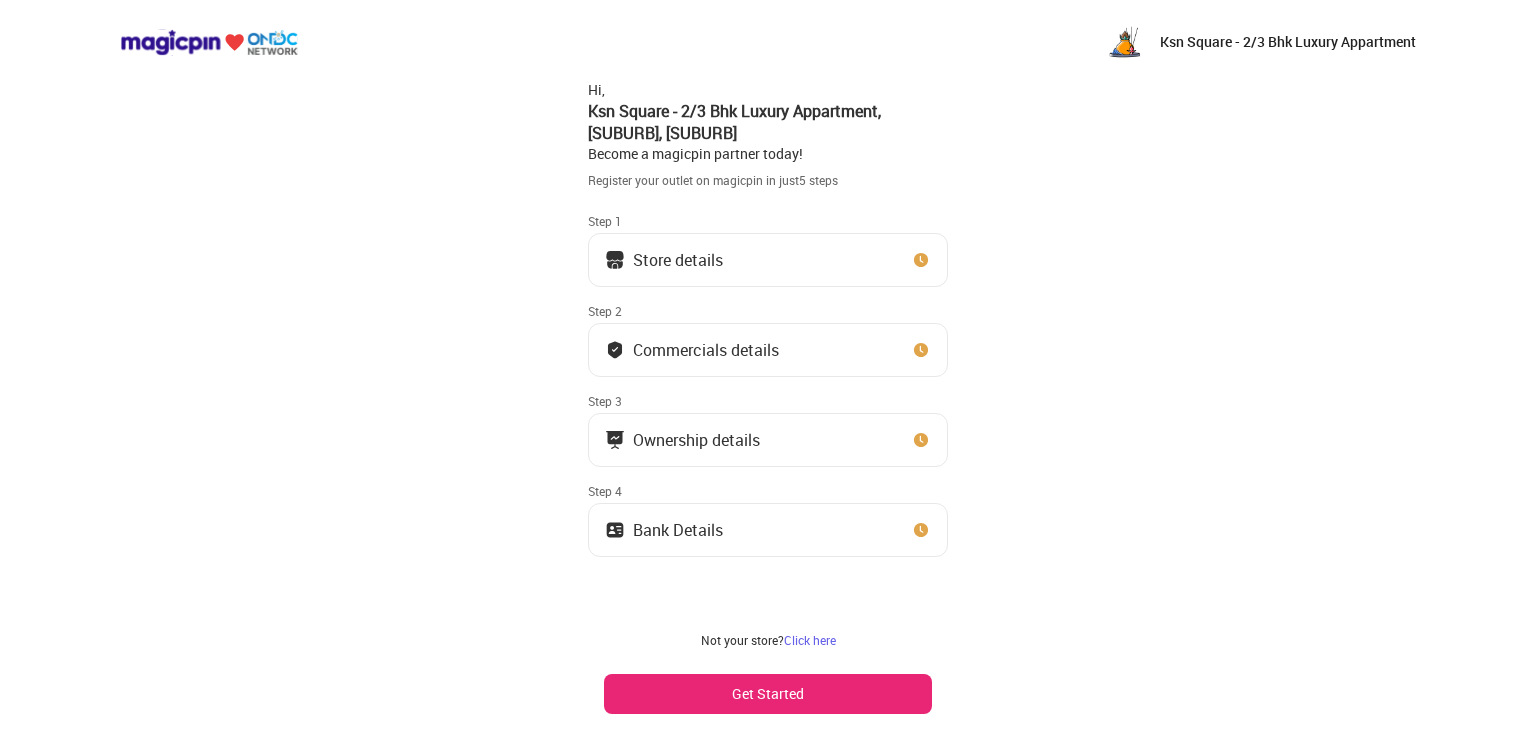scroll, scrollTop: 0, scrollLeft: 0, axis: both 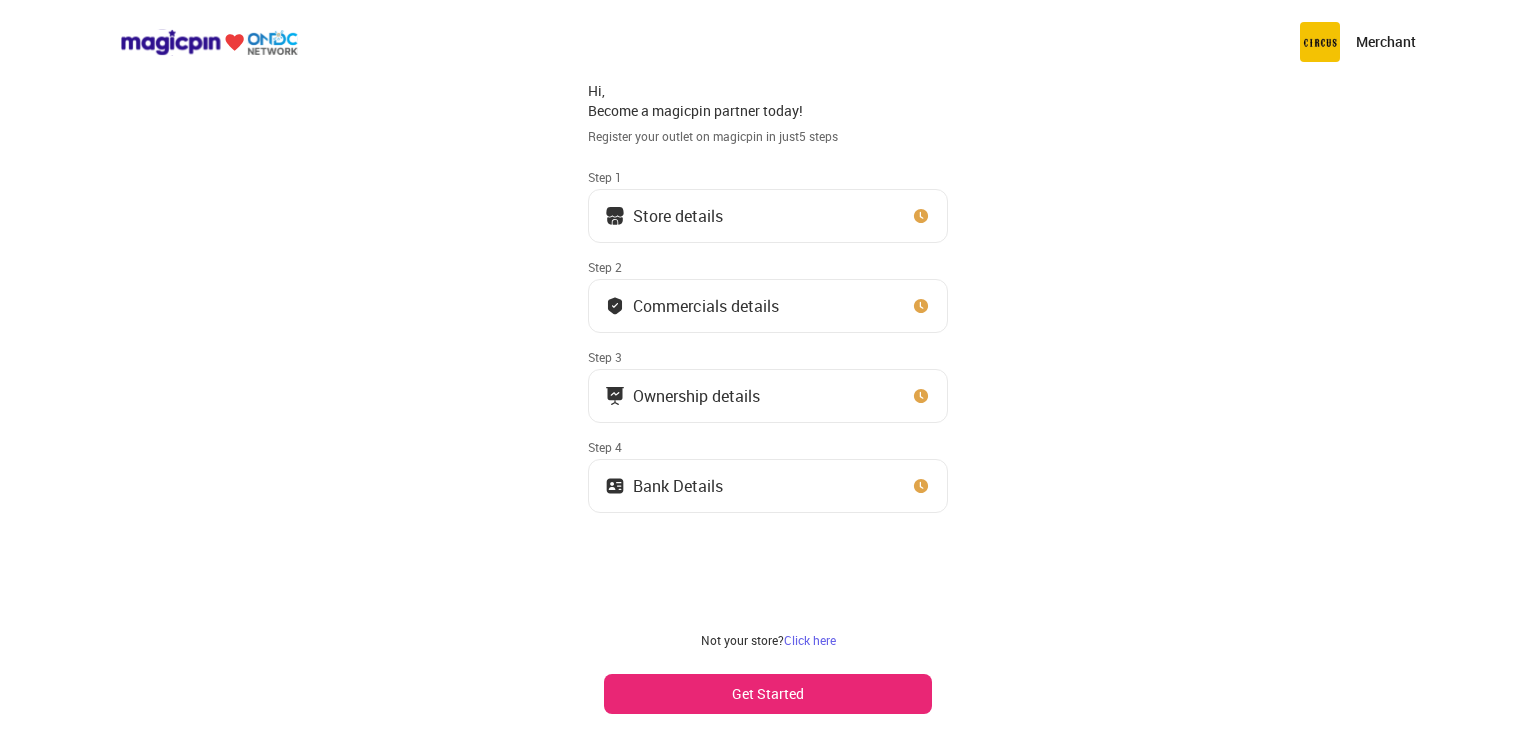 click on "Store details" at bounding box center [678, 216] 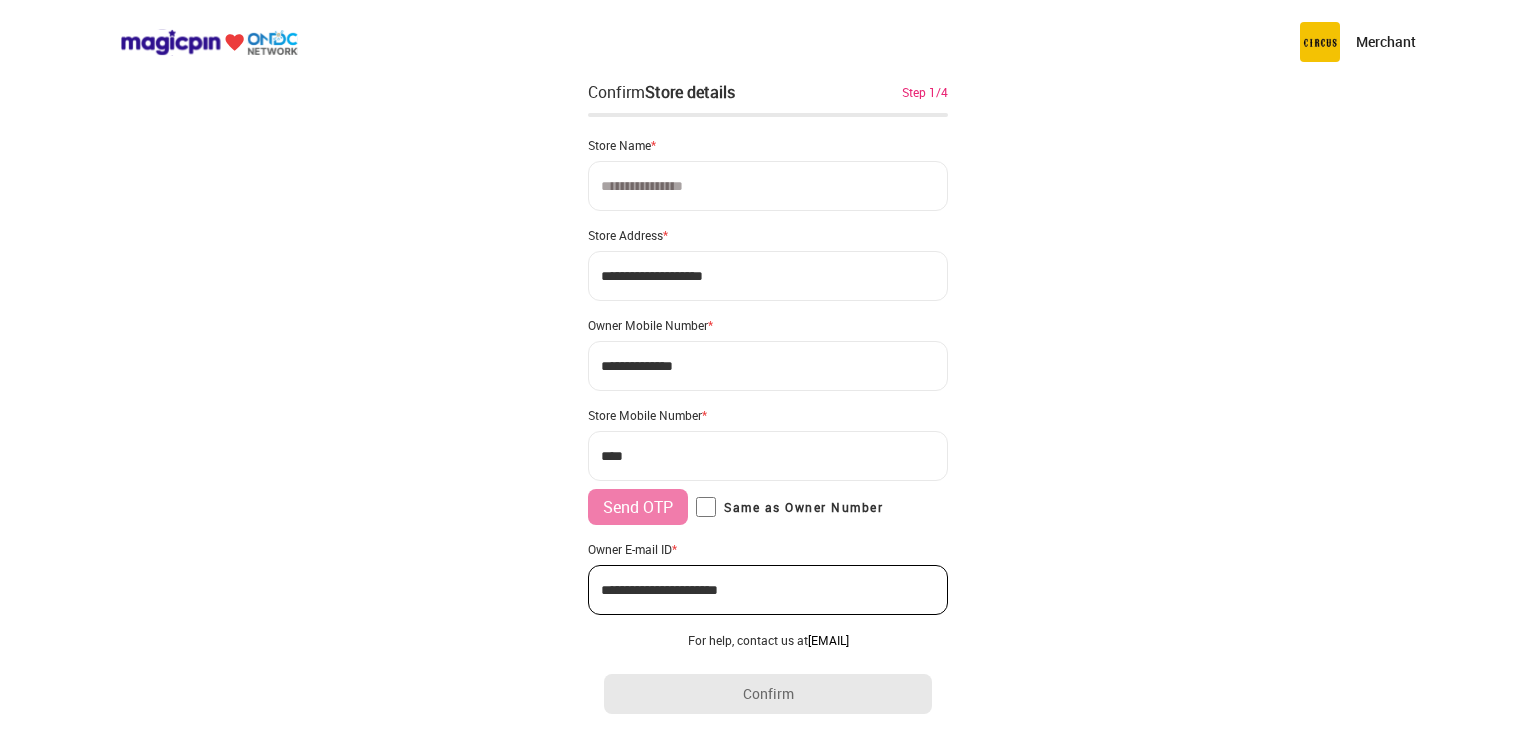 click at bounding box center [768, 186] 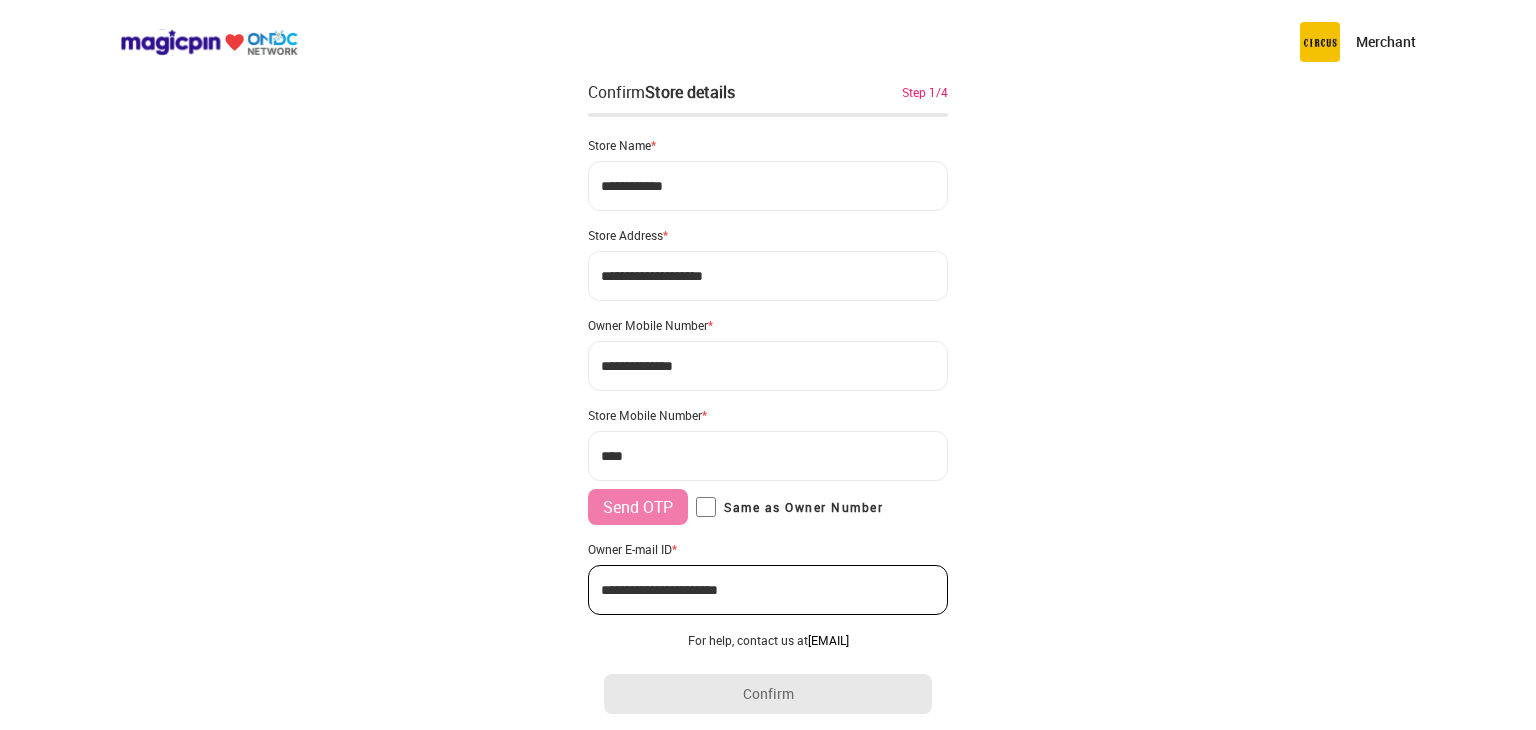 type on "**********" 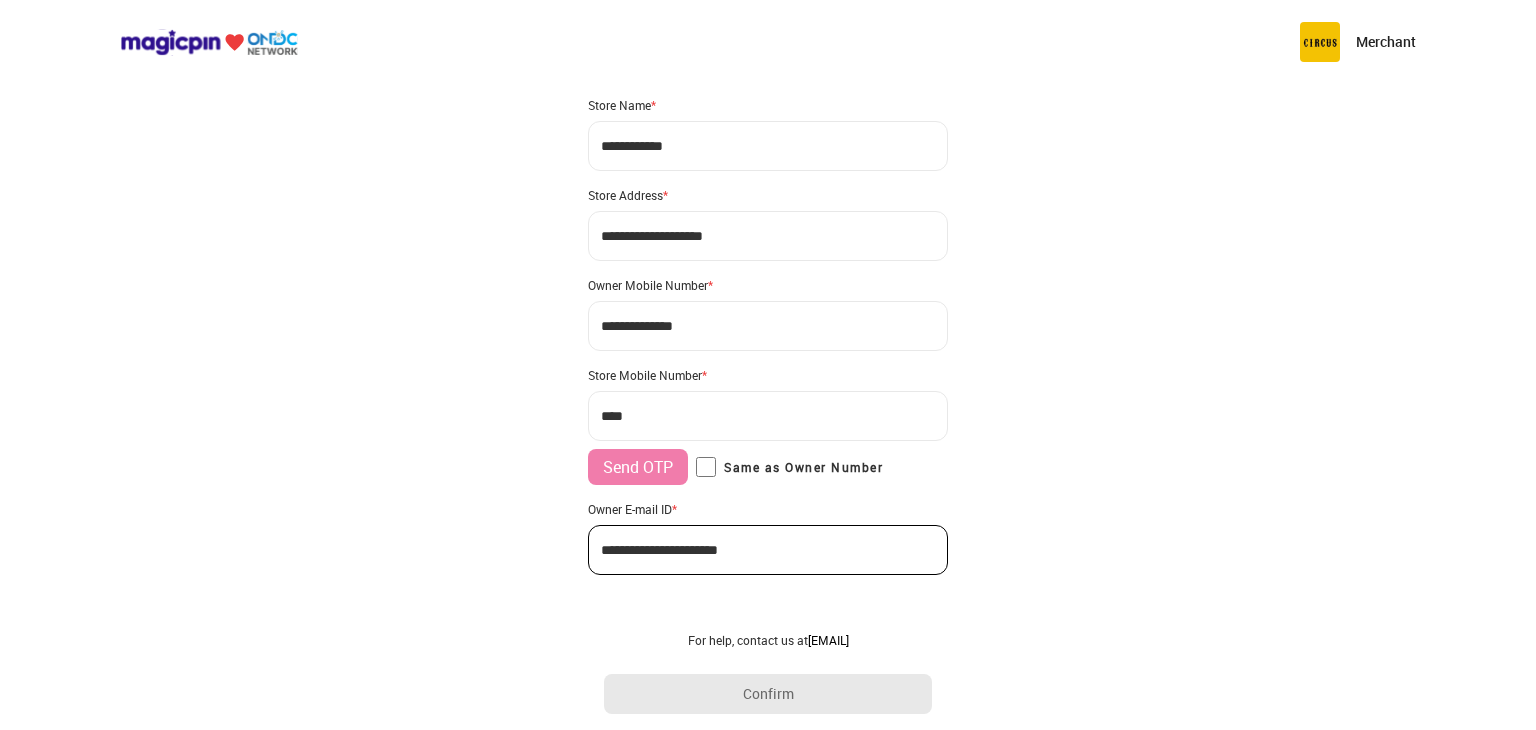 scroll, scrollTop: 63, scrollLeft: 0, axis: vertical 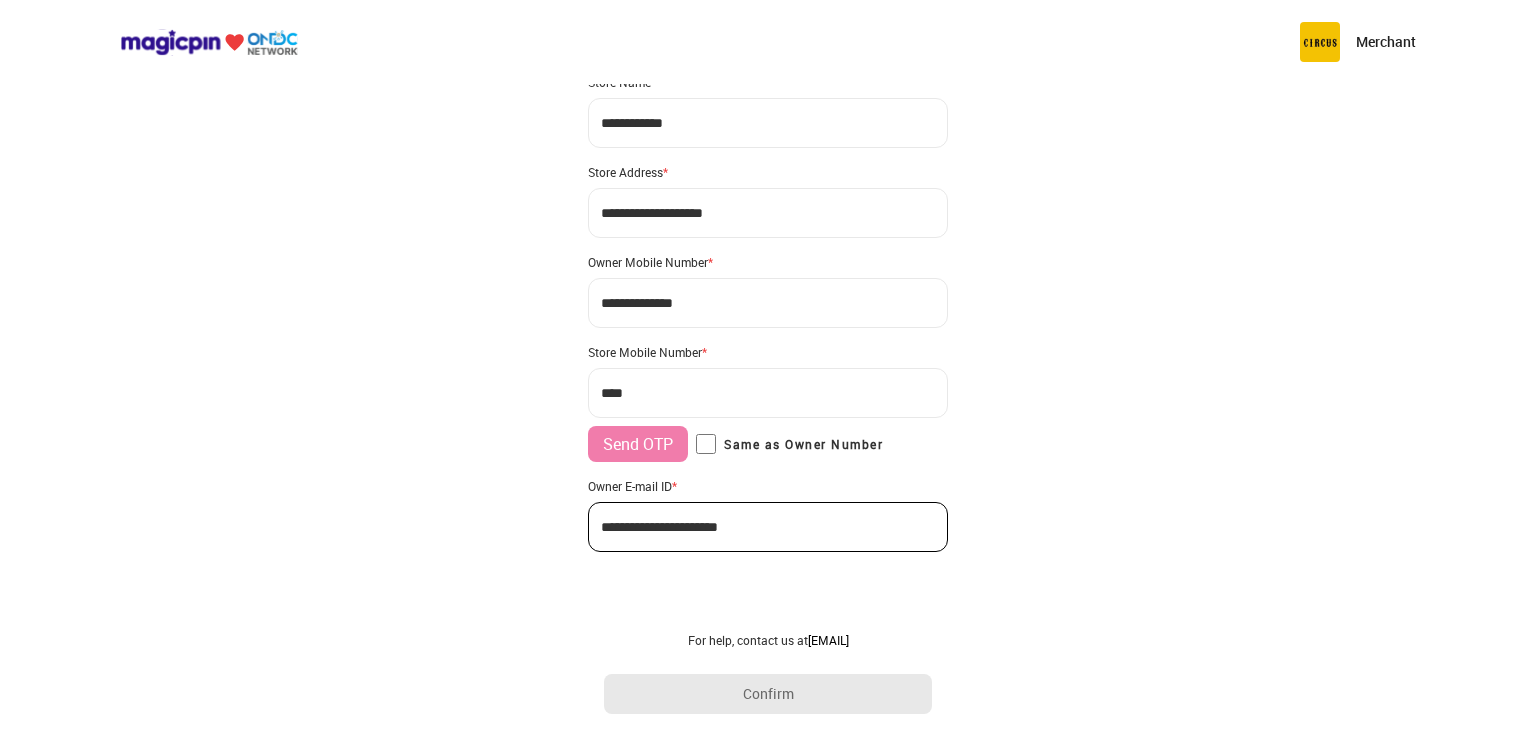 click on "***" at bounding box center [768, 393] 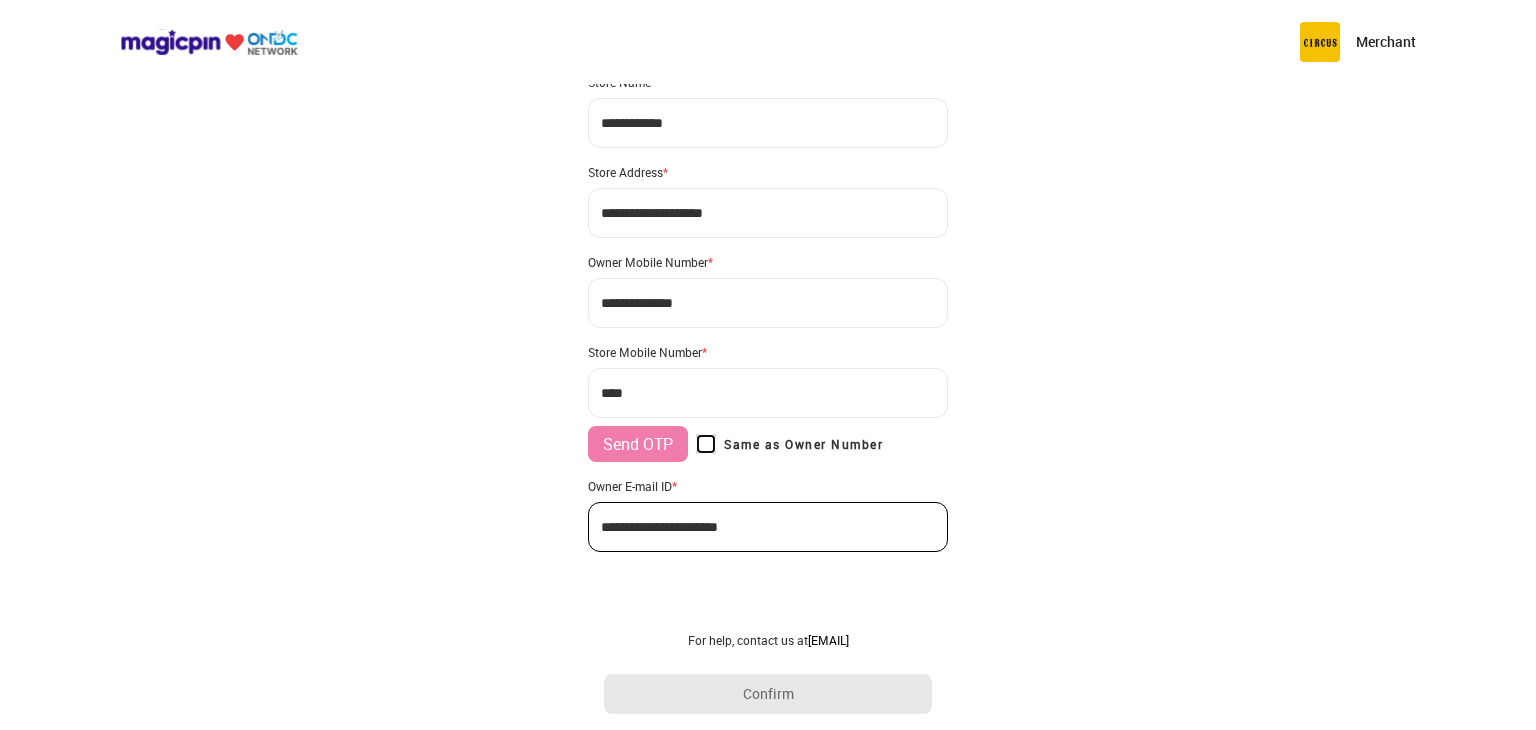 type on "**********" 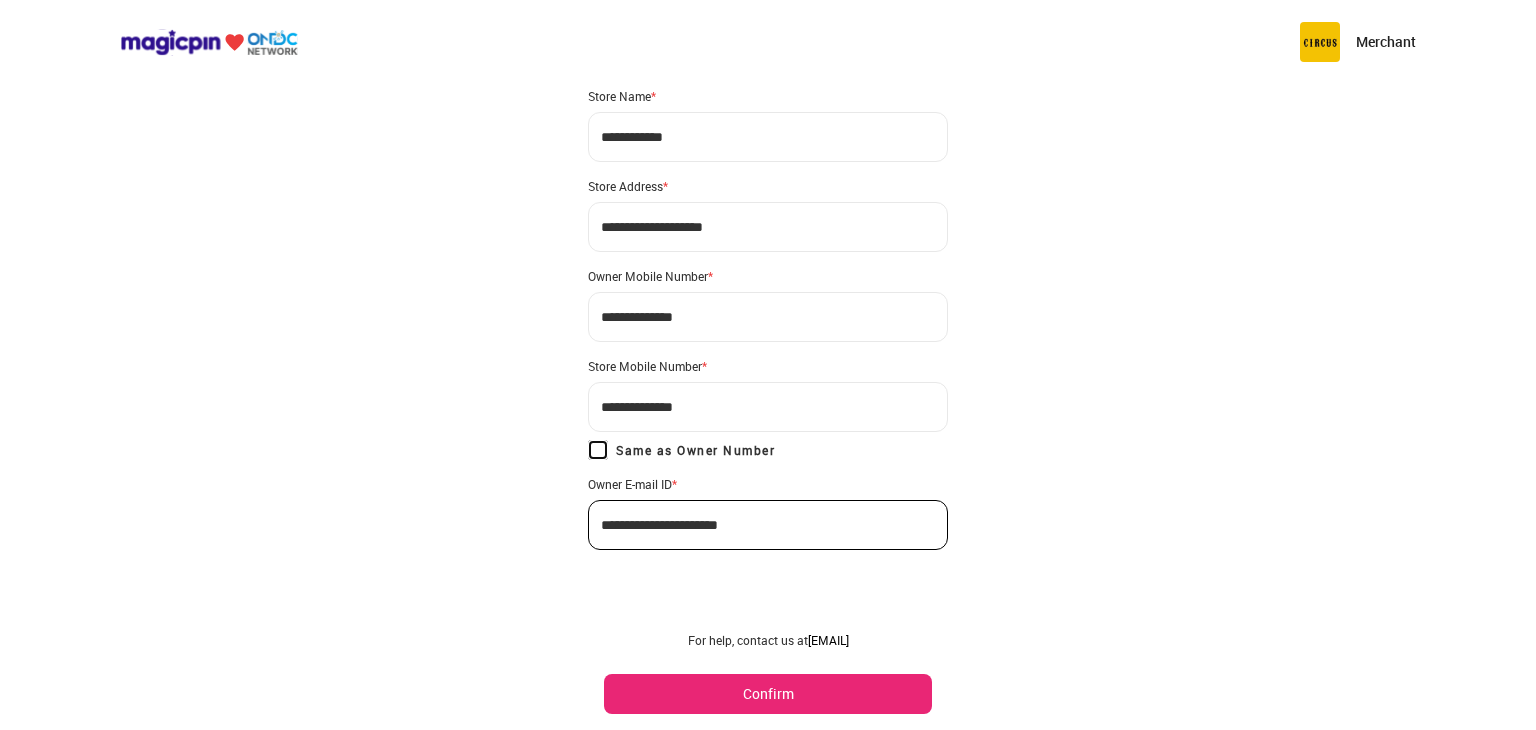 scroll, scrollTop: 47, scrollLeft: 0, axis: vertical 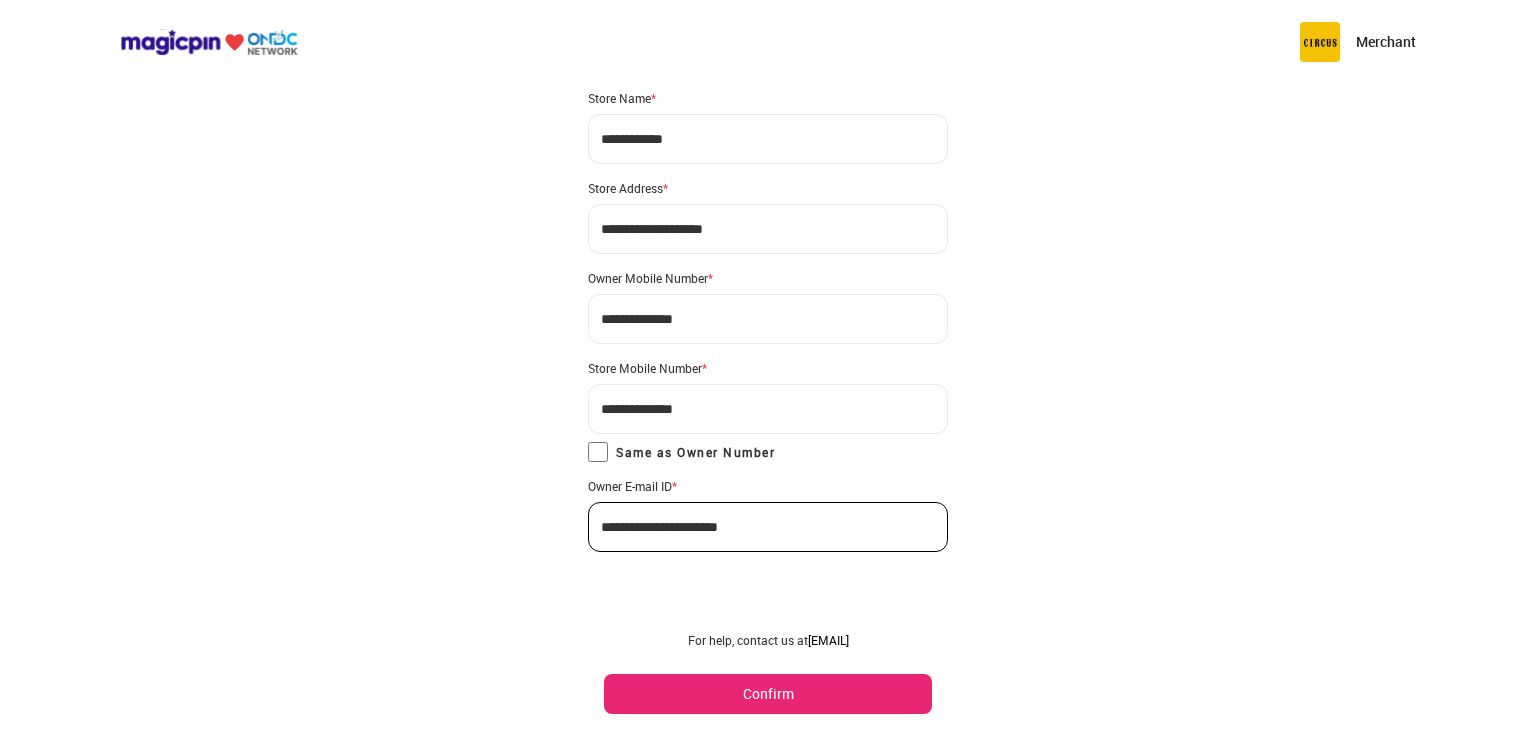 click on "**********" at bounding box center (768, 229) 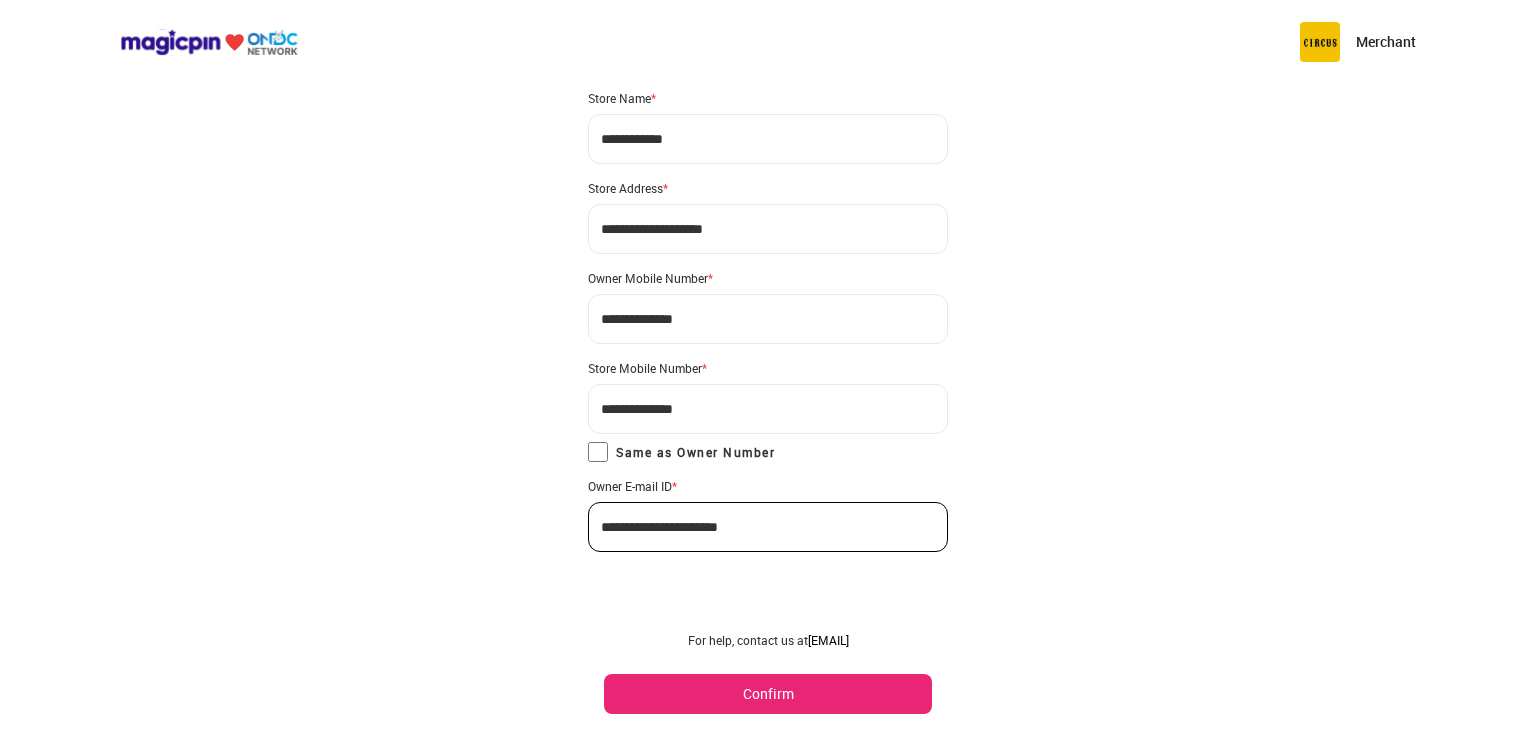 click on "Confirm" at bounding box center [768, 694] 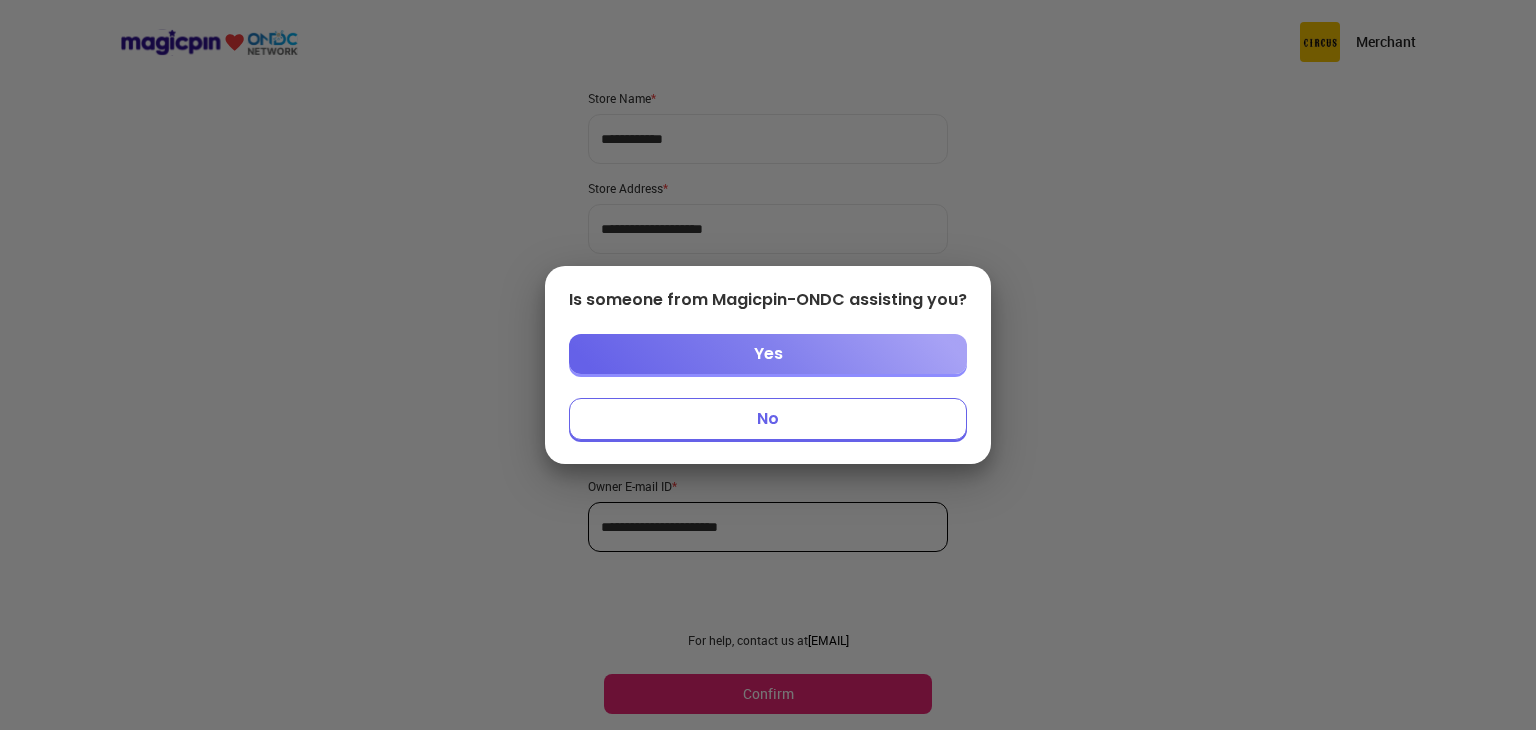 click on "No" at bounding box center [768, 419] 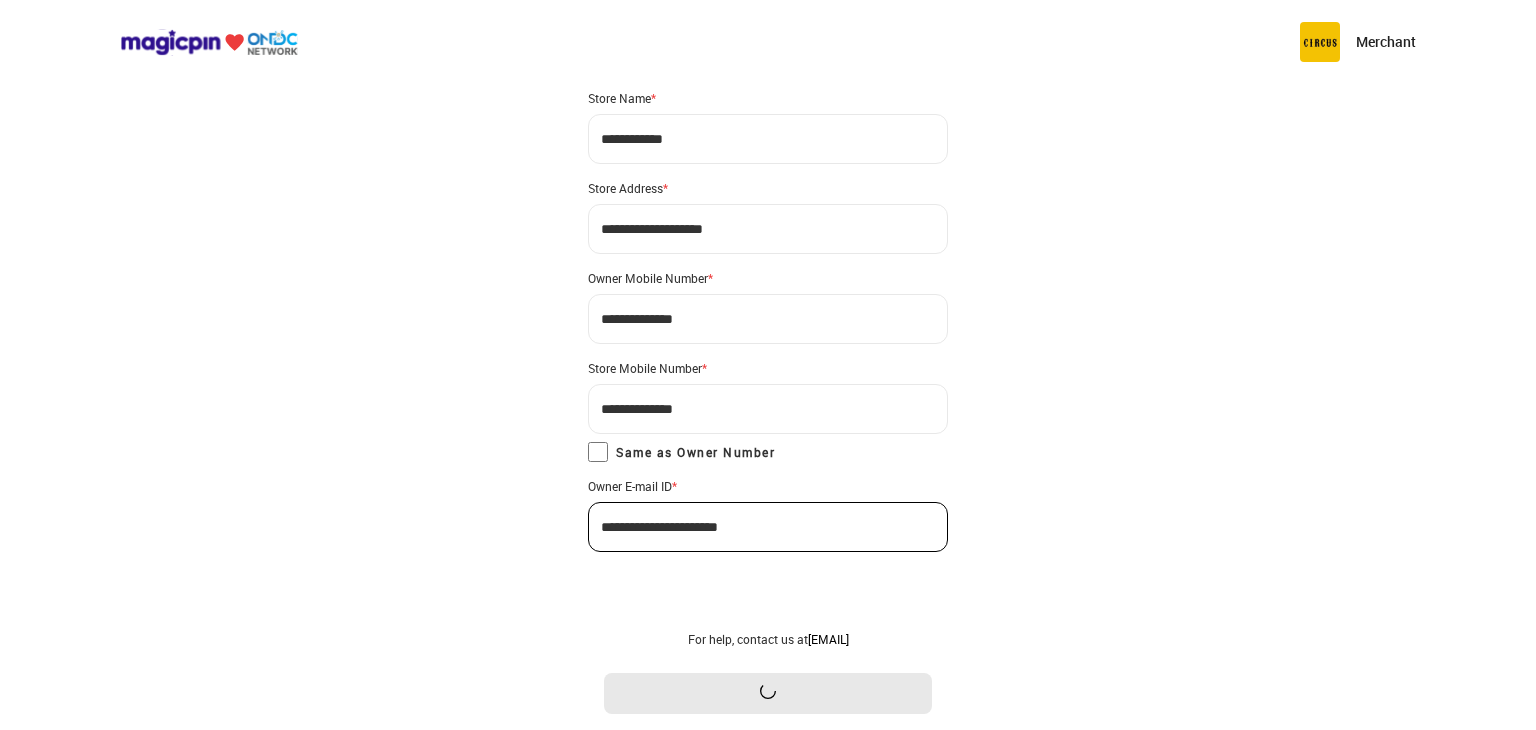 scroll, scrollTop: 0, scrollLeft: 0, axis: both 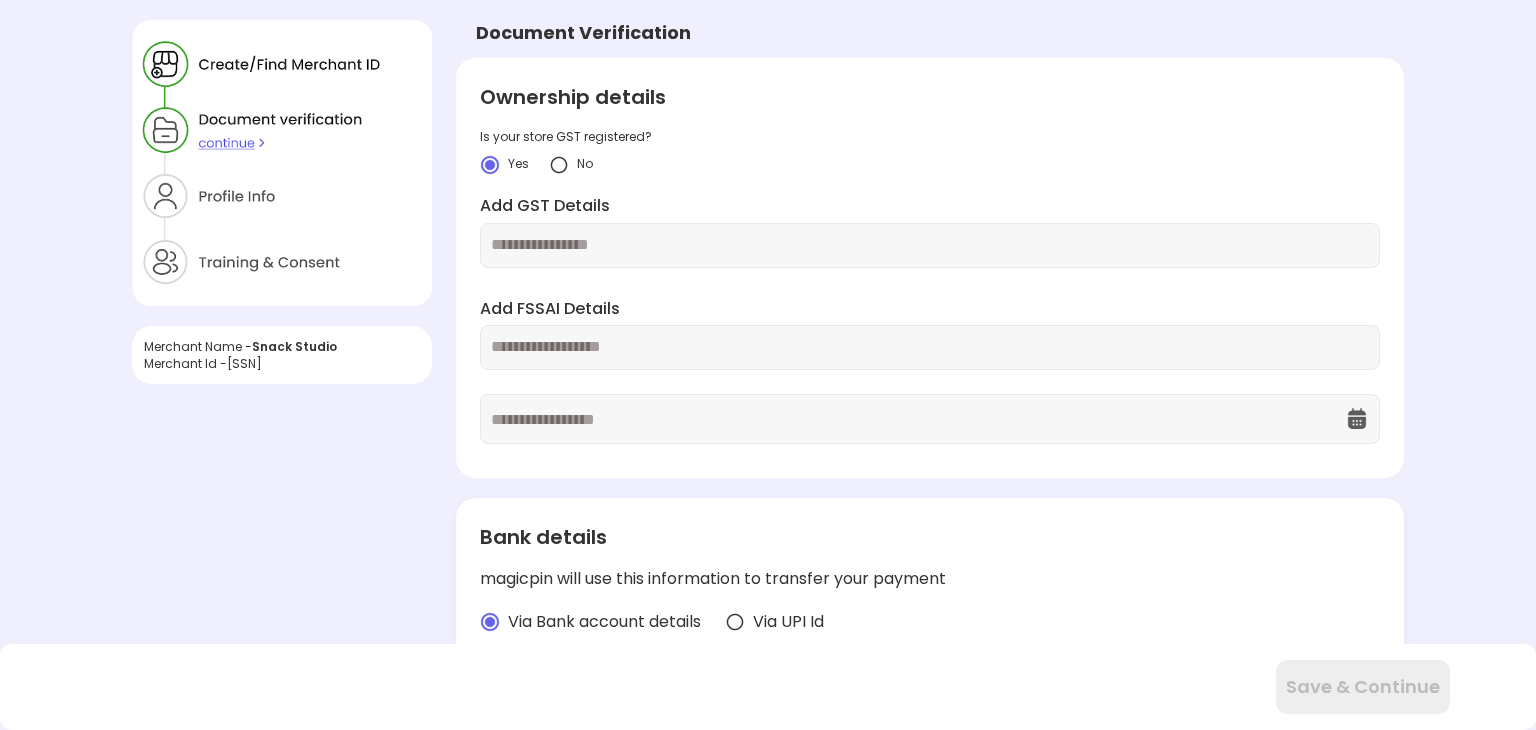 click at bounding box center [559, 165] 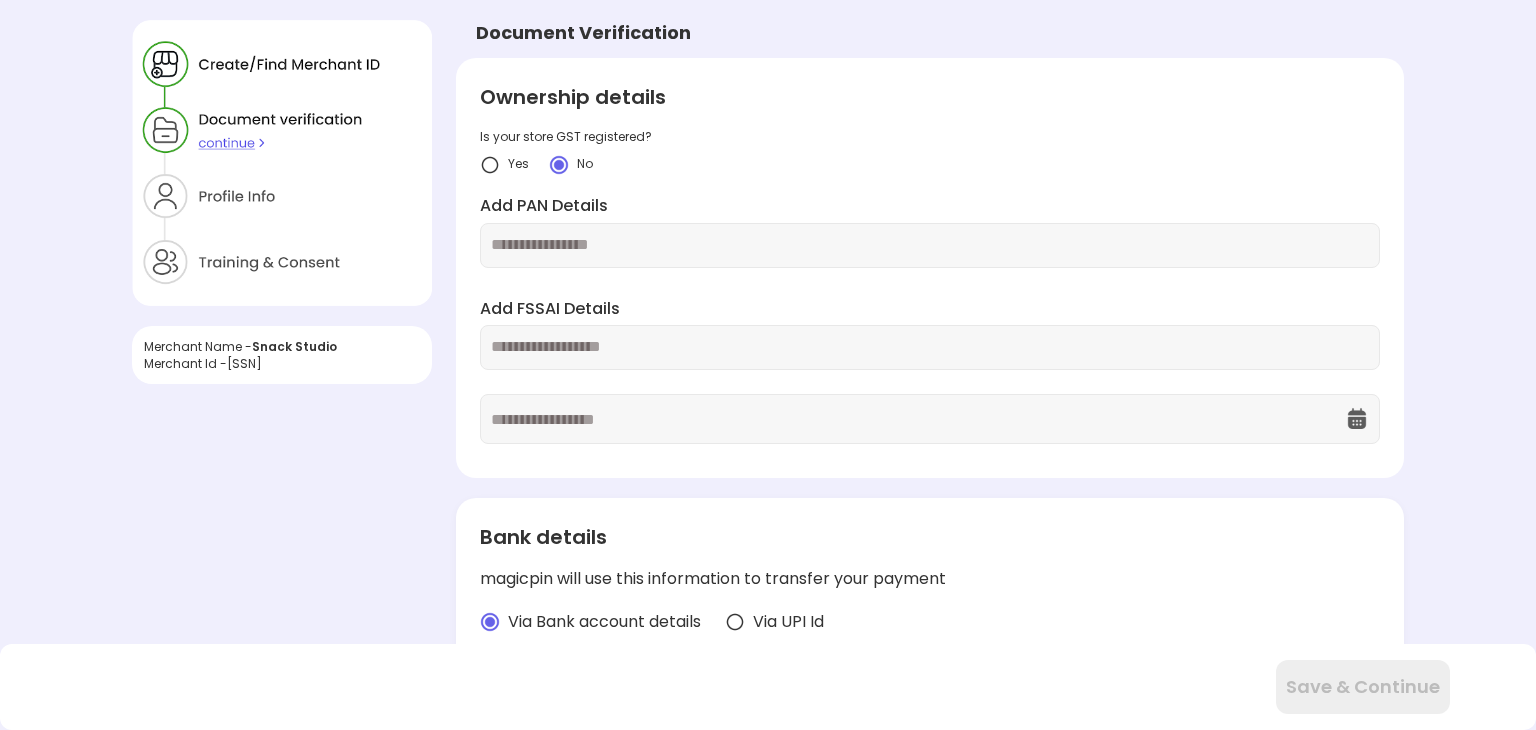 click at bounding box center [930, 245] 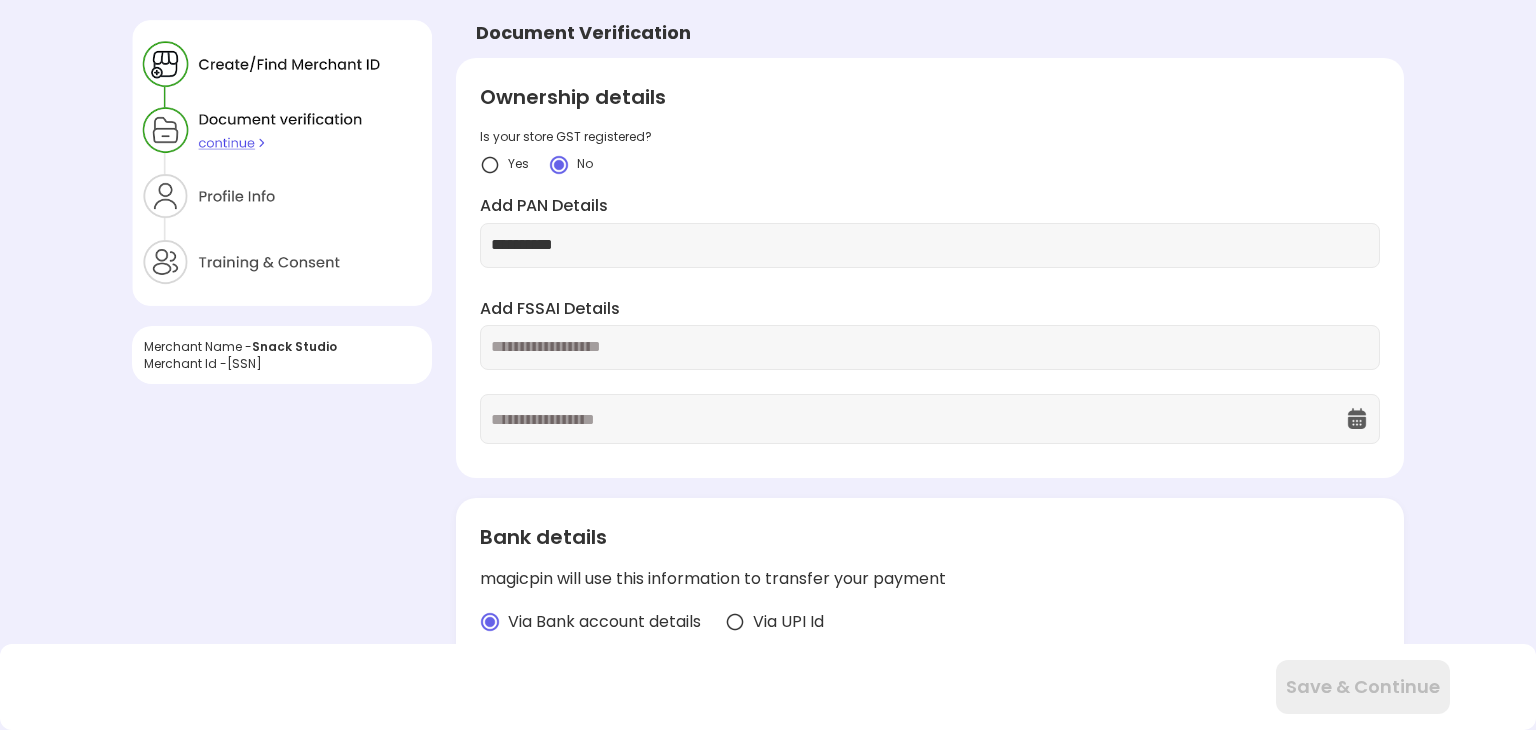 type on "**********" 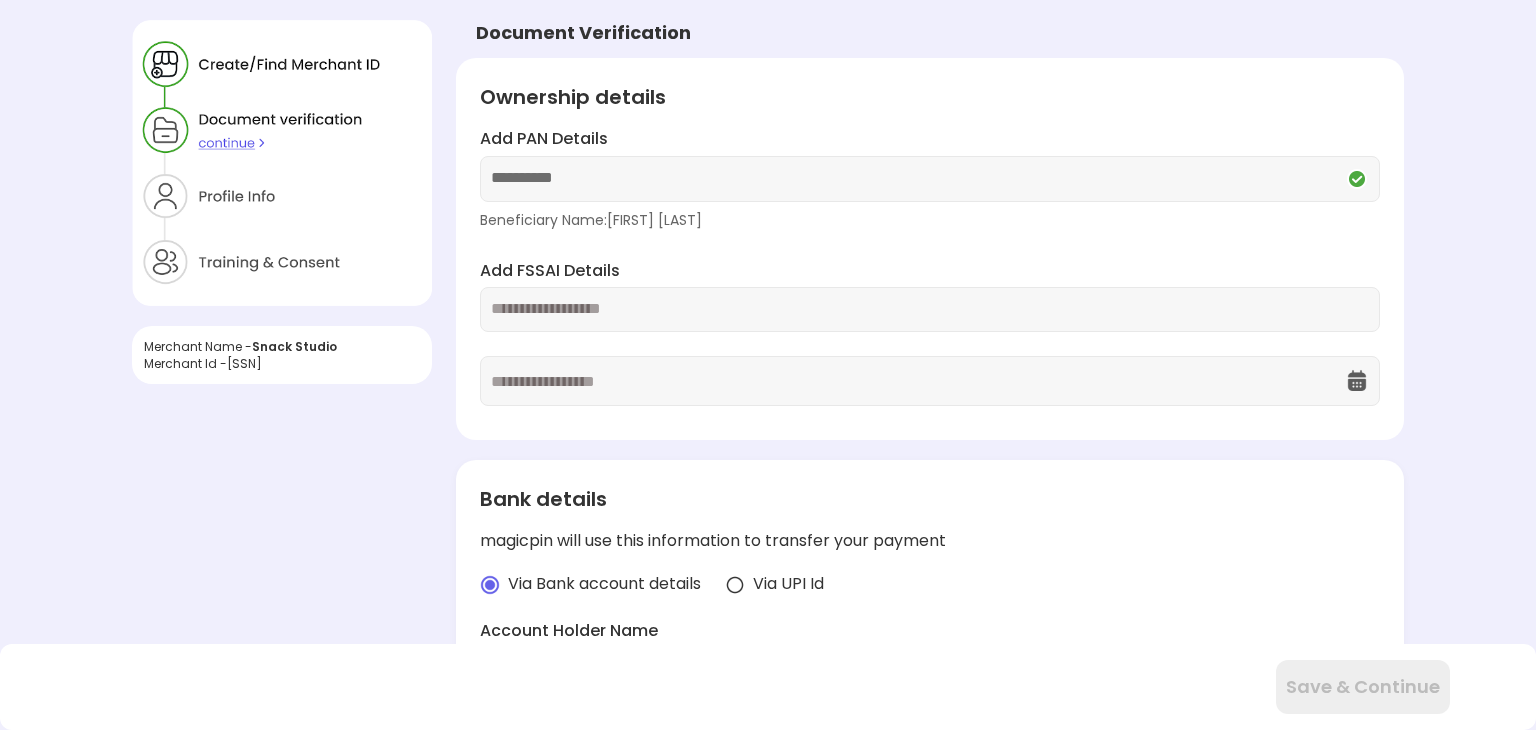 click at bounding box center (930, 309) 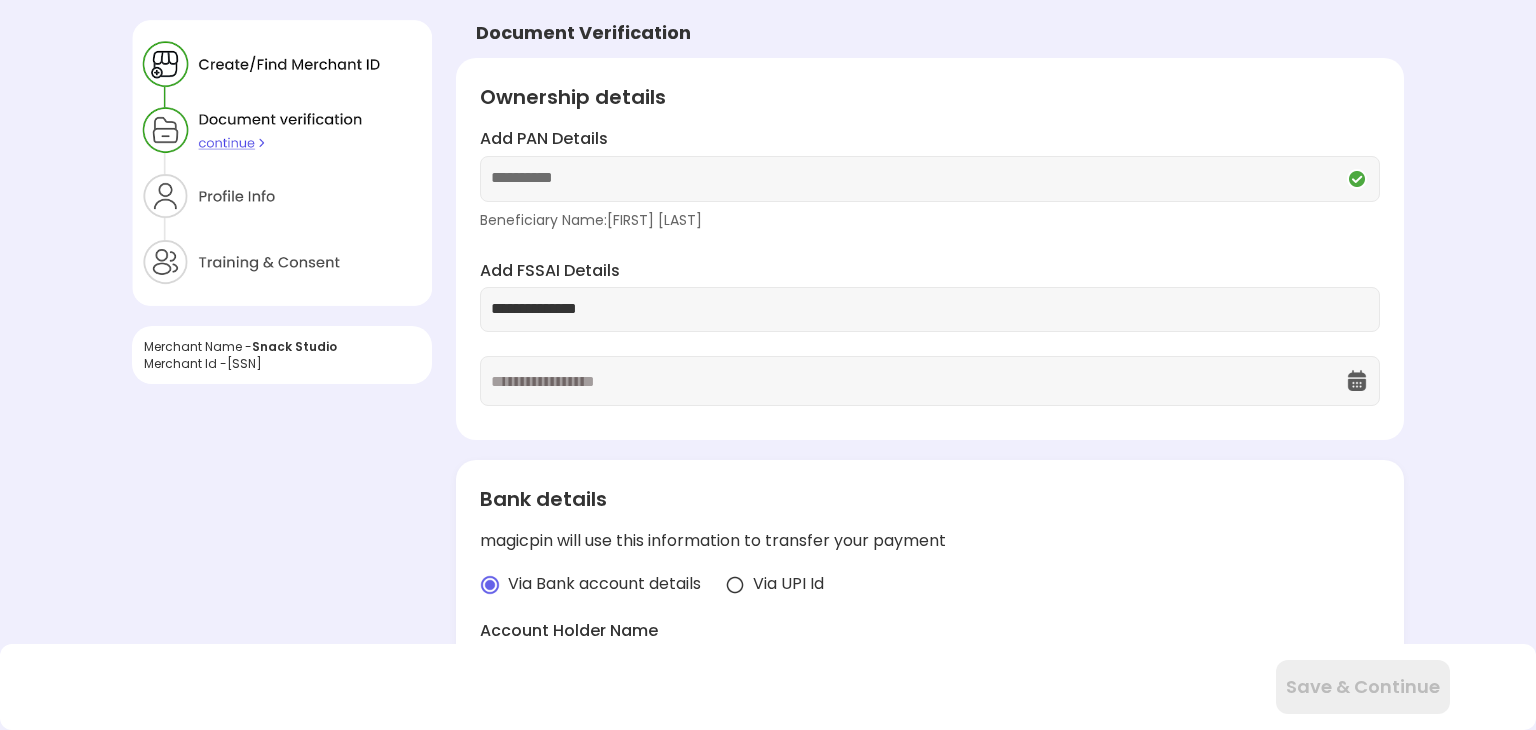 type on "**********" 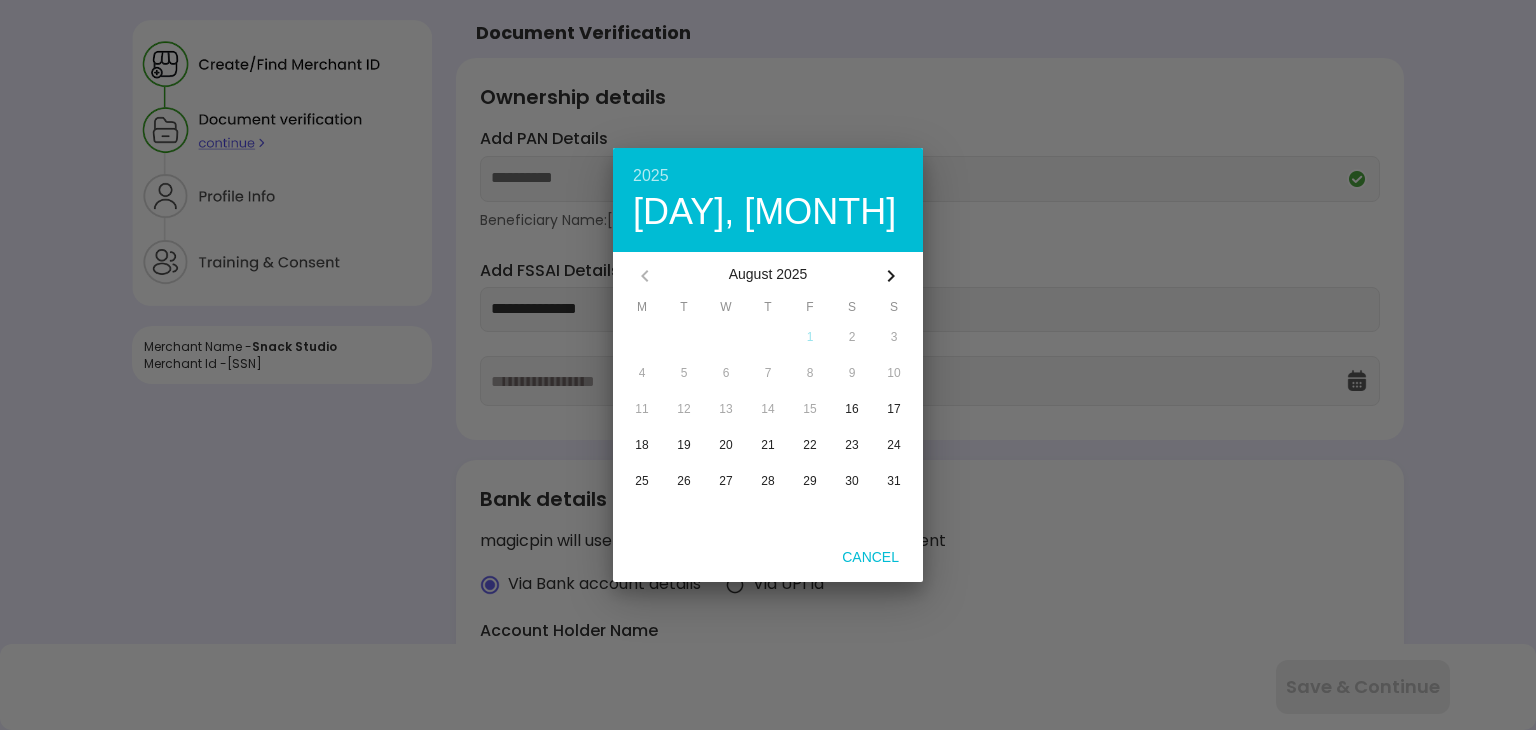 click 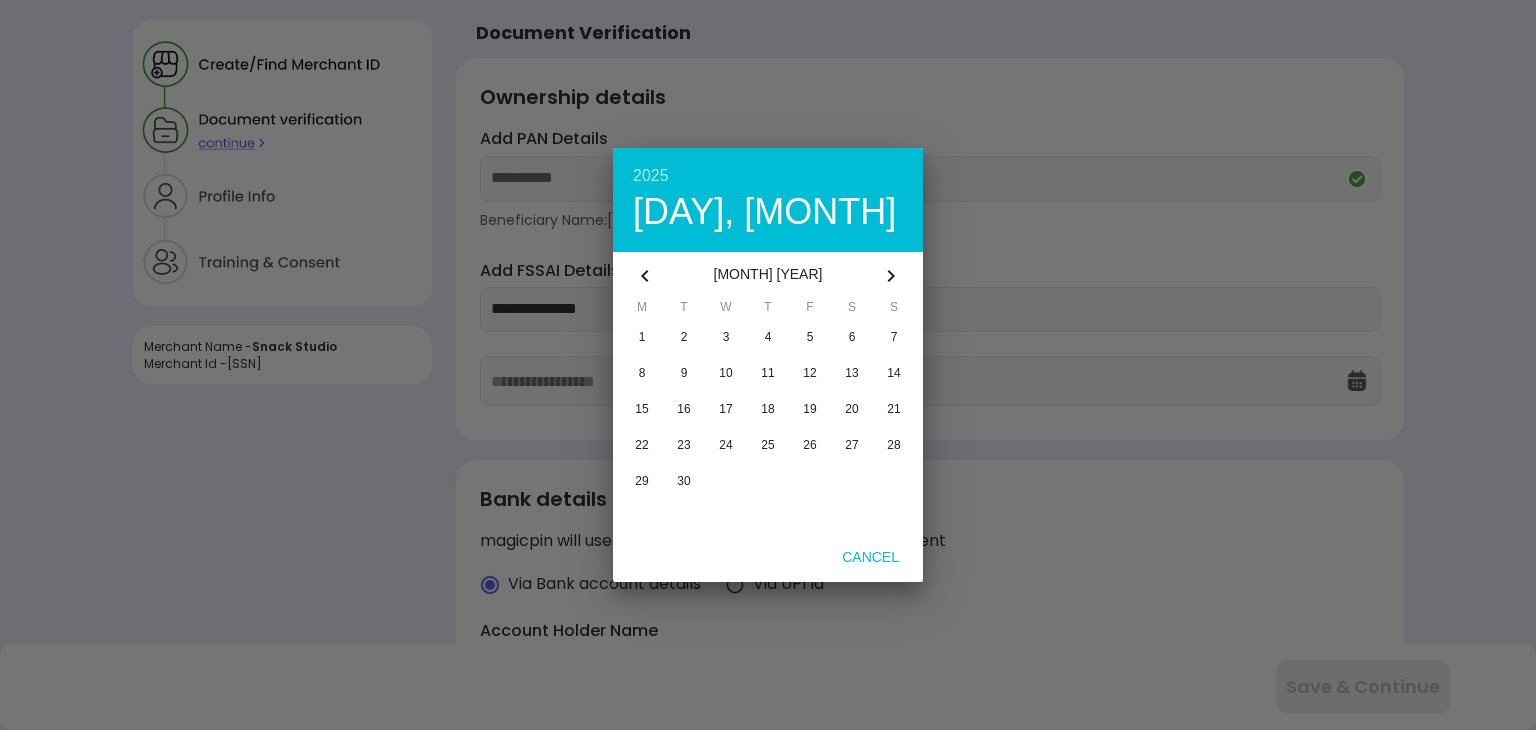click on "[MONTH] [YEAR]" at bounding box center [768, 276] 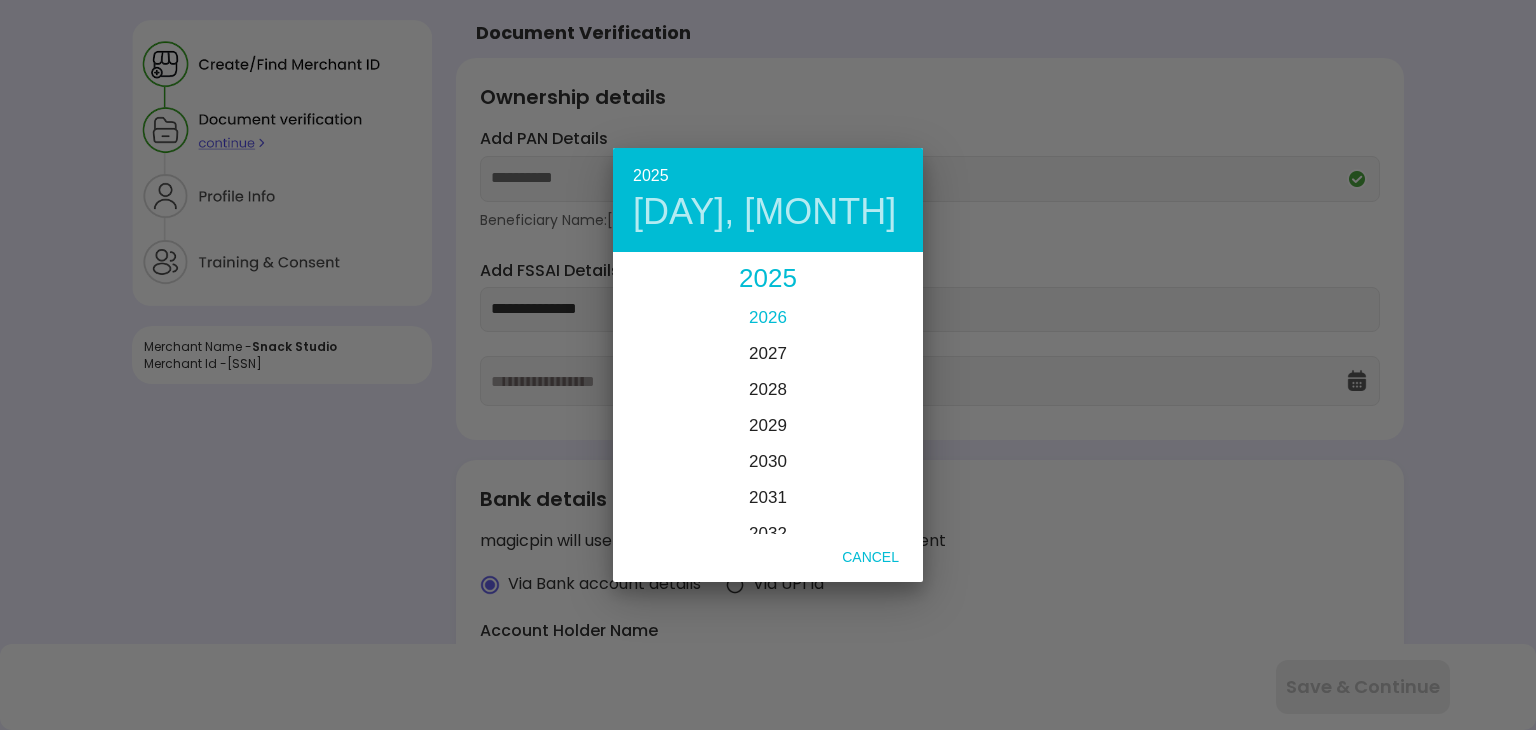 click on "2026" at bounding box center (768, 317) 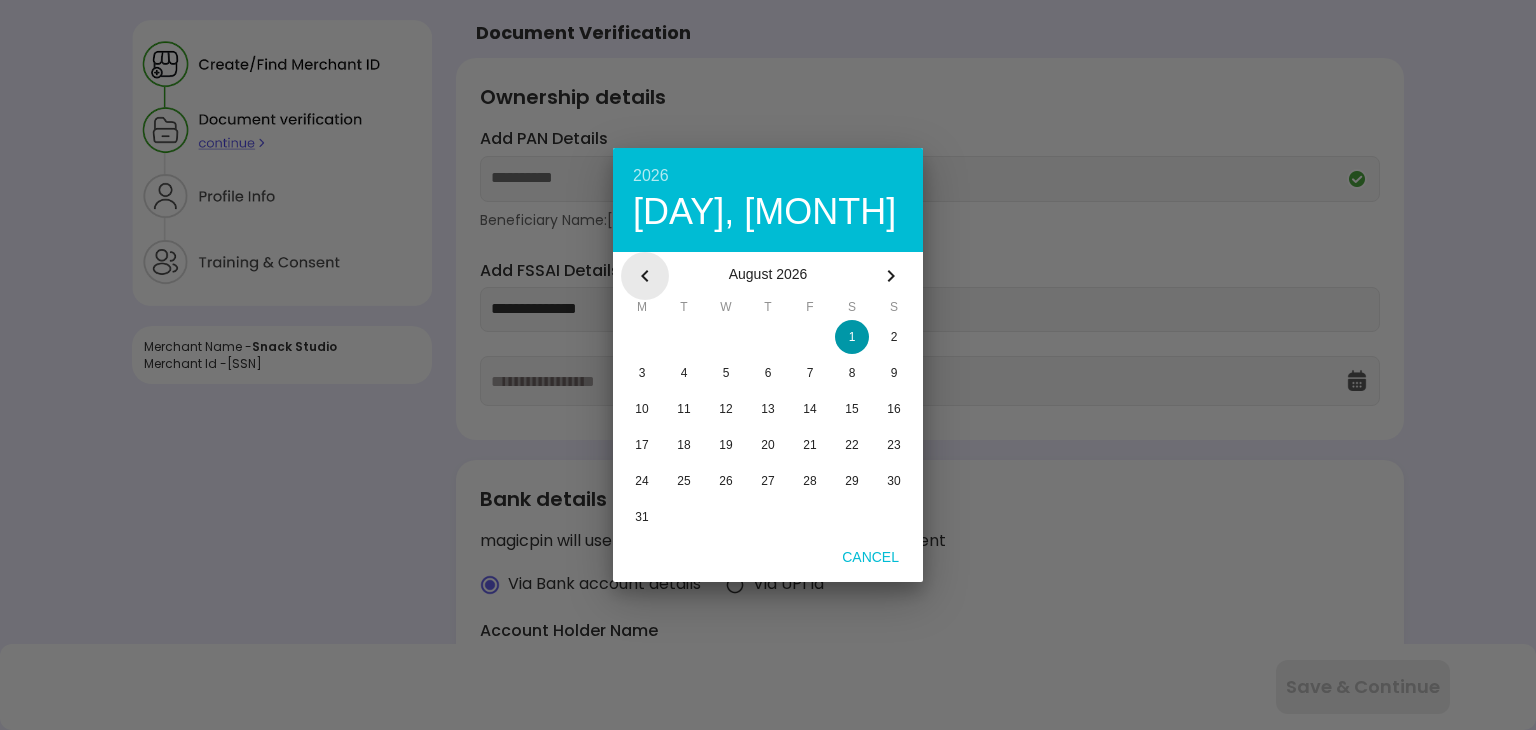 click 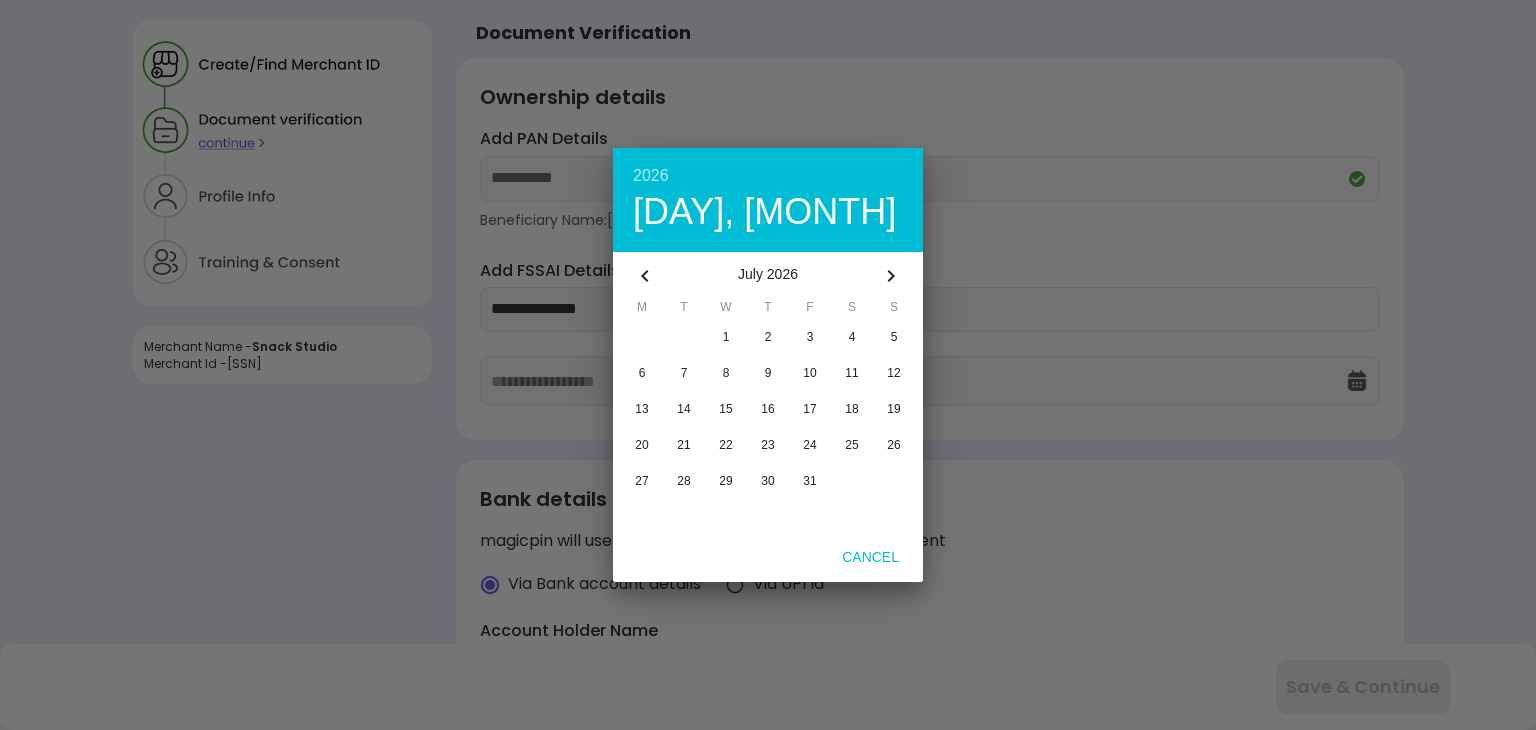 click 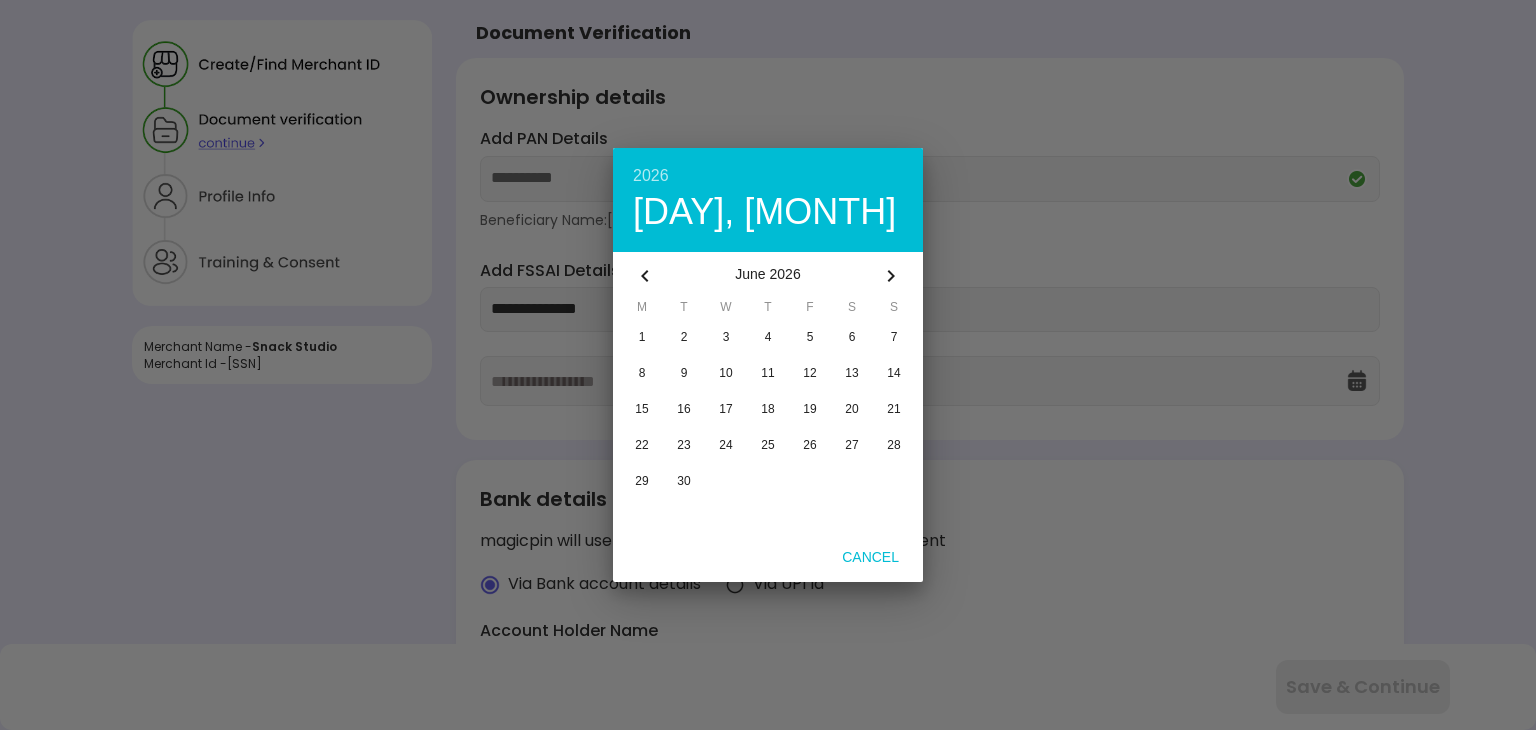 click 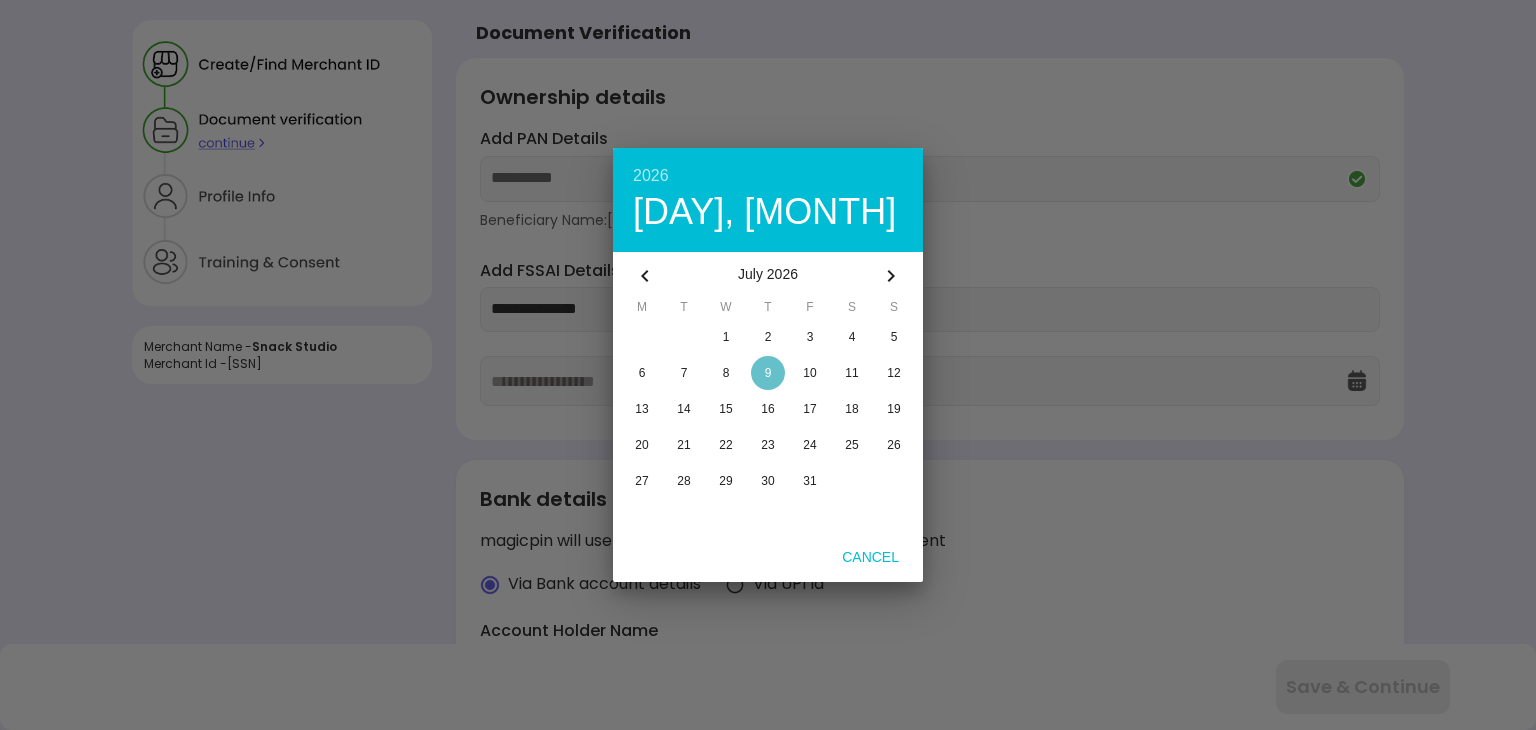click at bounding box center (768, 373) 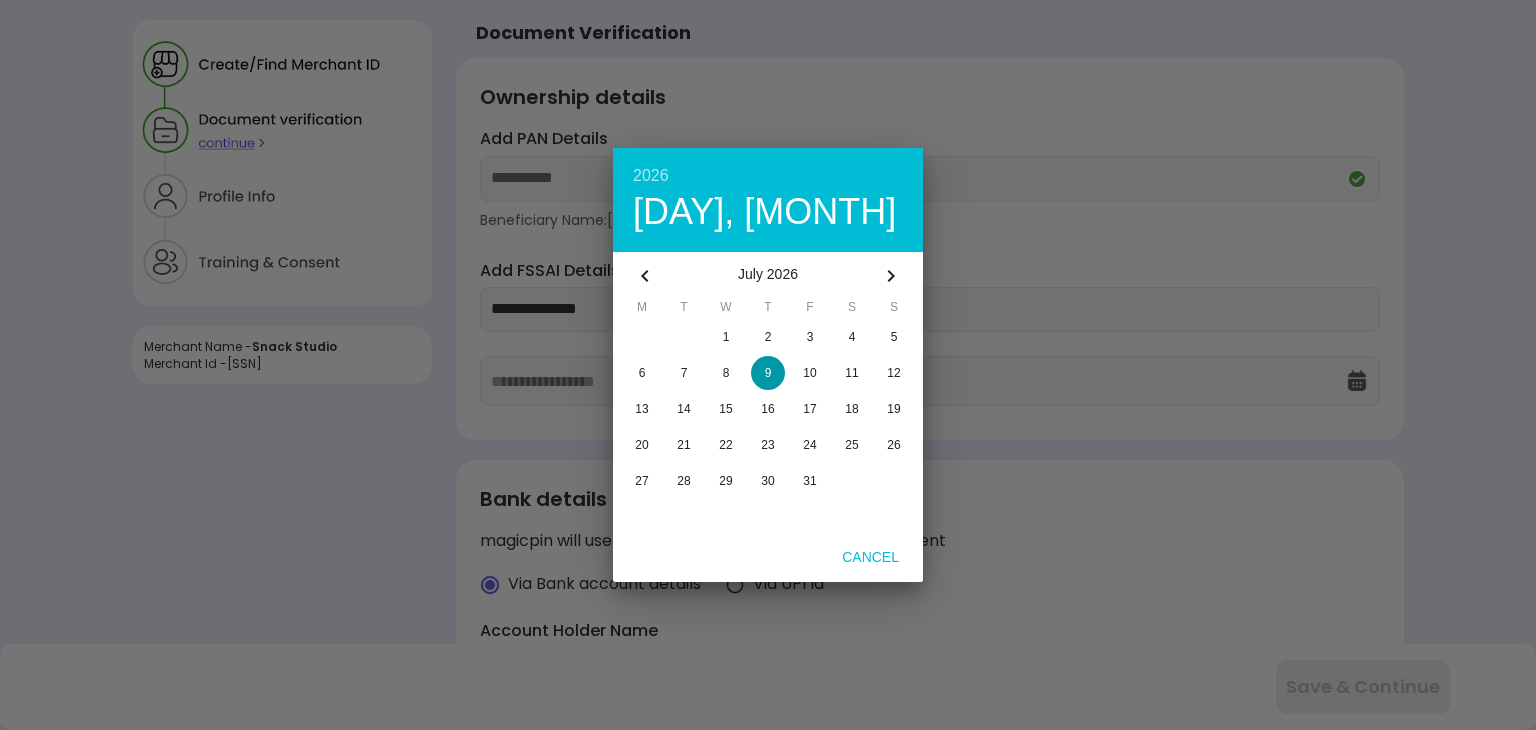 type on "**********" 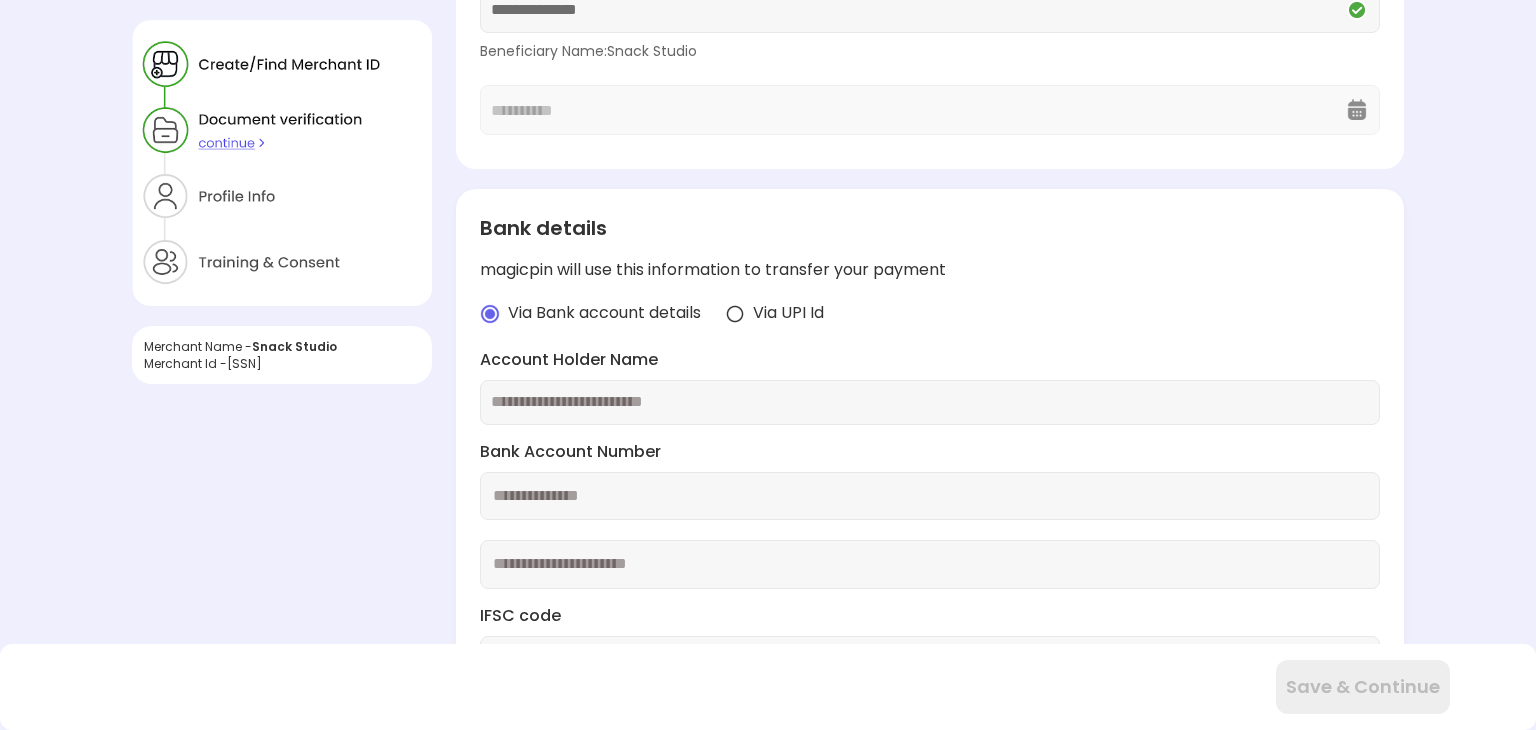 scroll, scrollTop: 400, scrollLeft: 0, axis: vertical 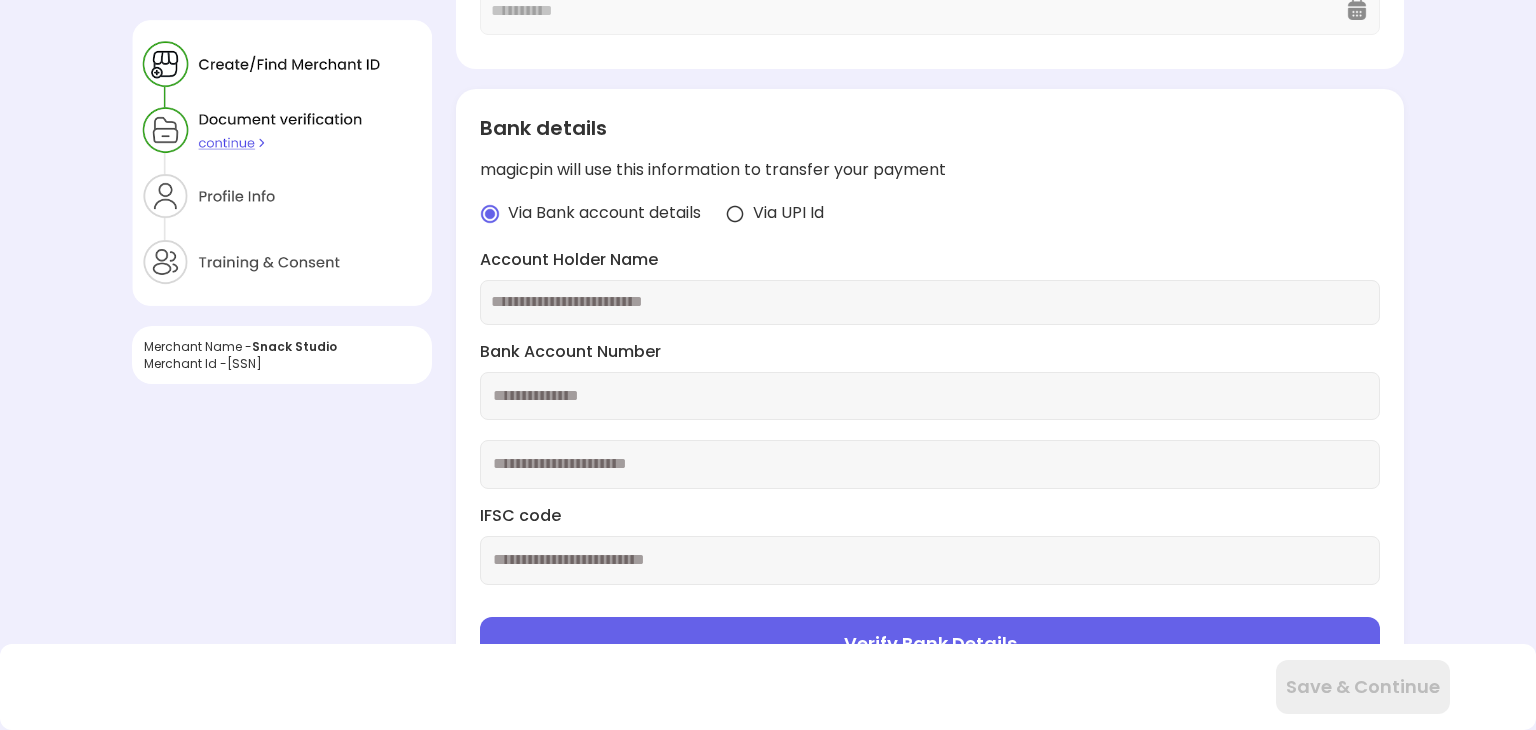 click at bounding box center [930, 302] 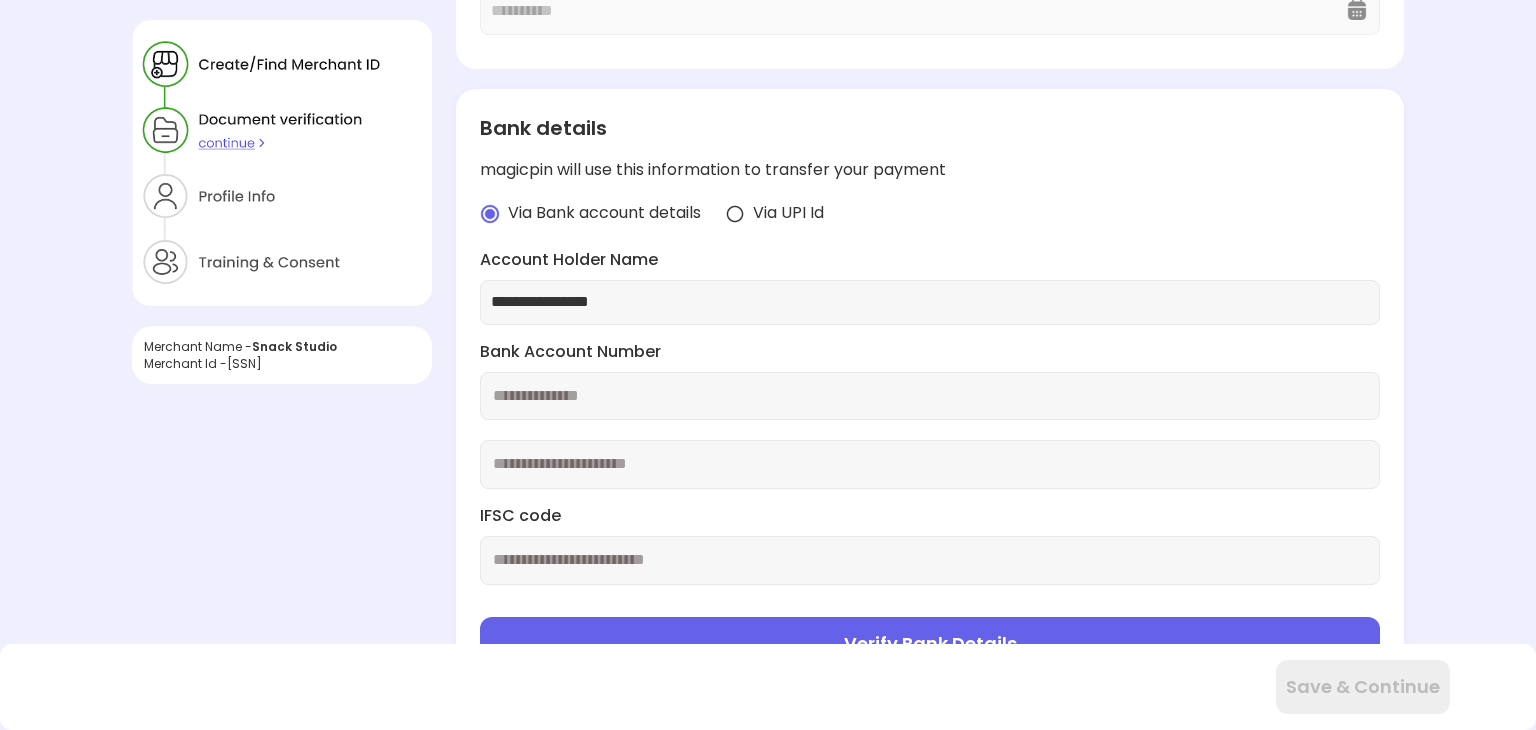 type on "**********" 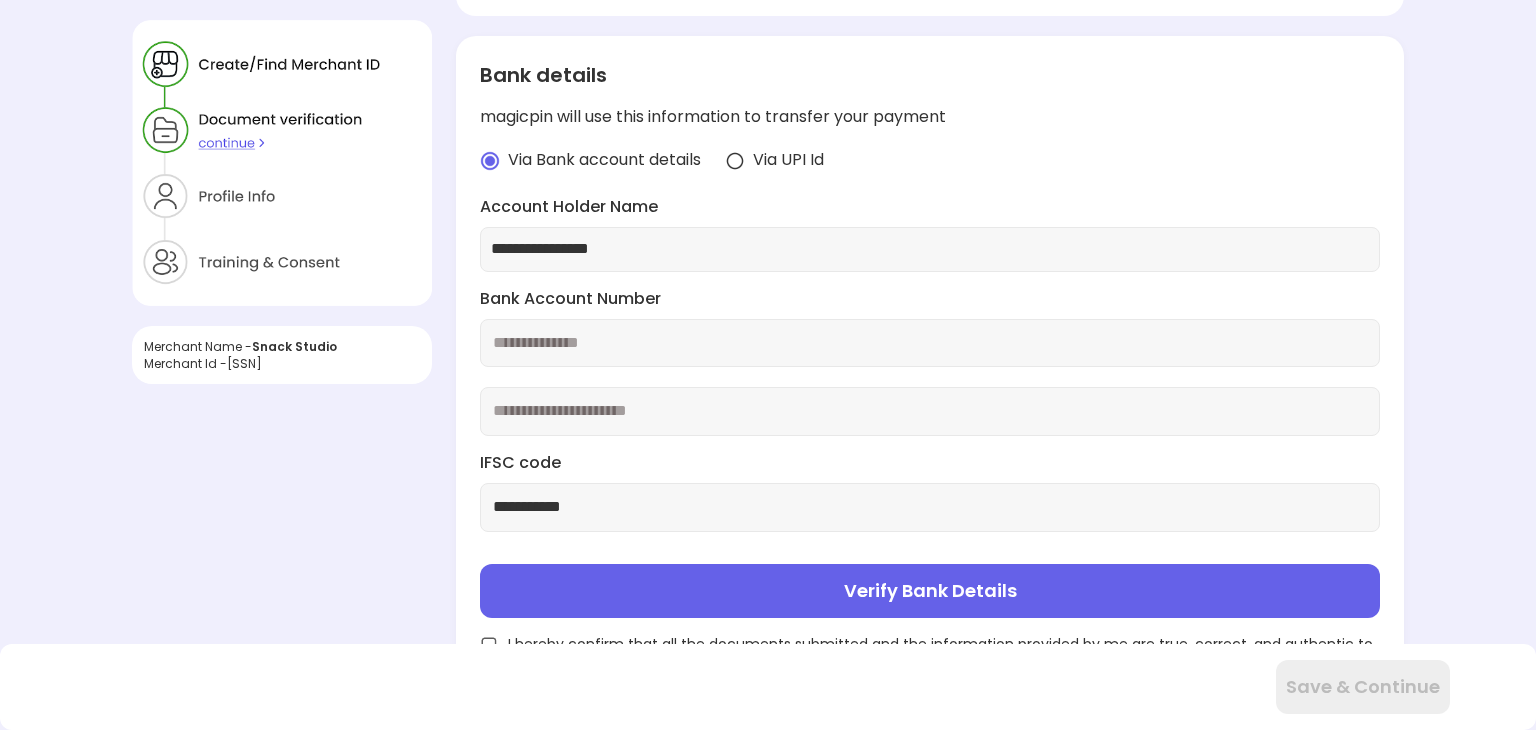 scroll, scrollTop: 482, scrollLeft: 0, axis: vertical 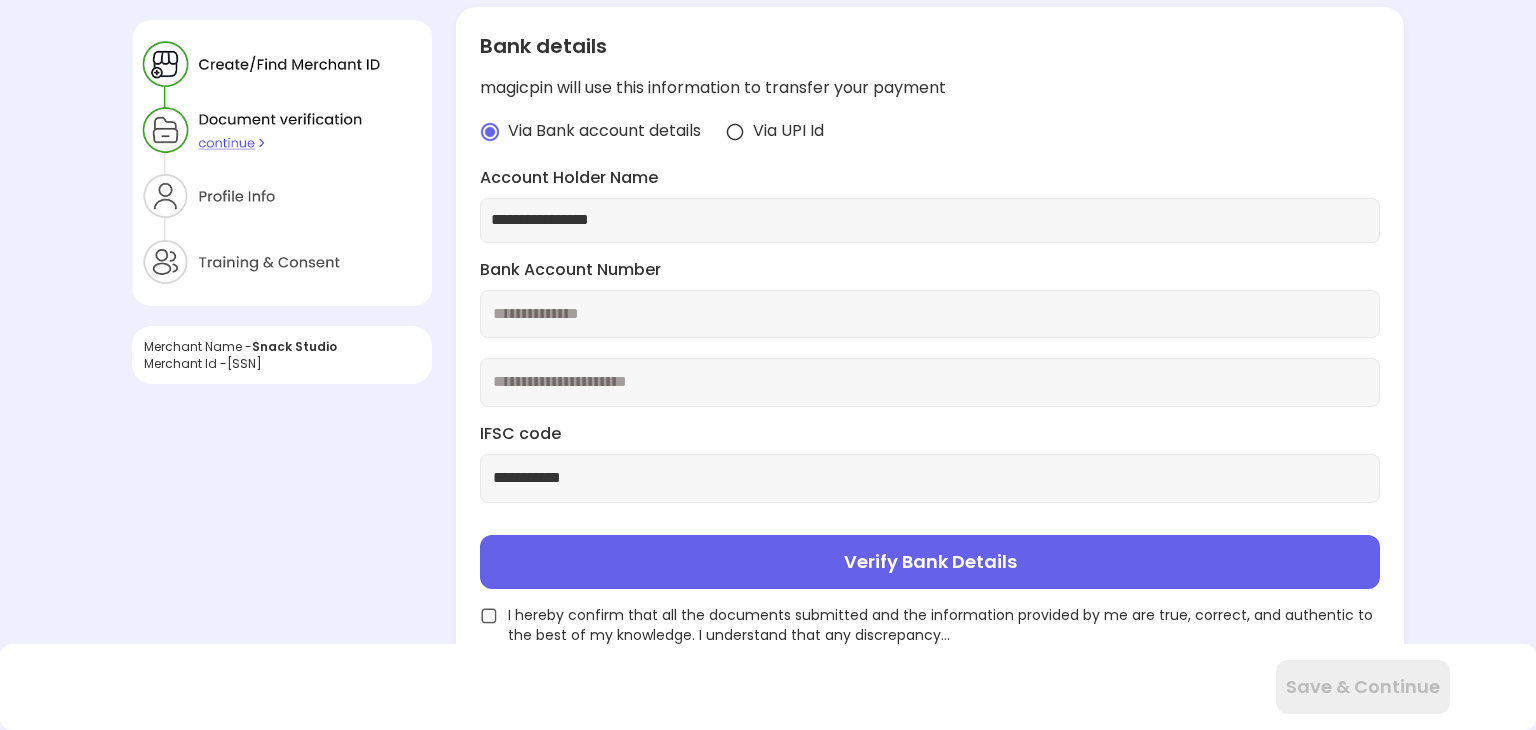 type on "**********" 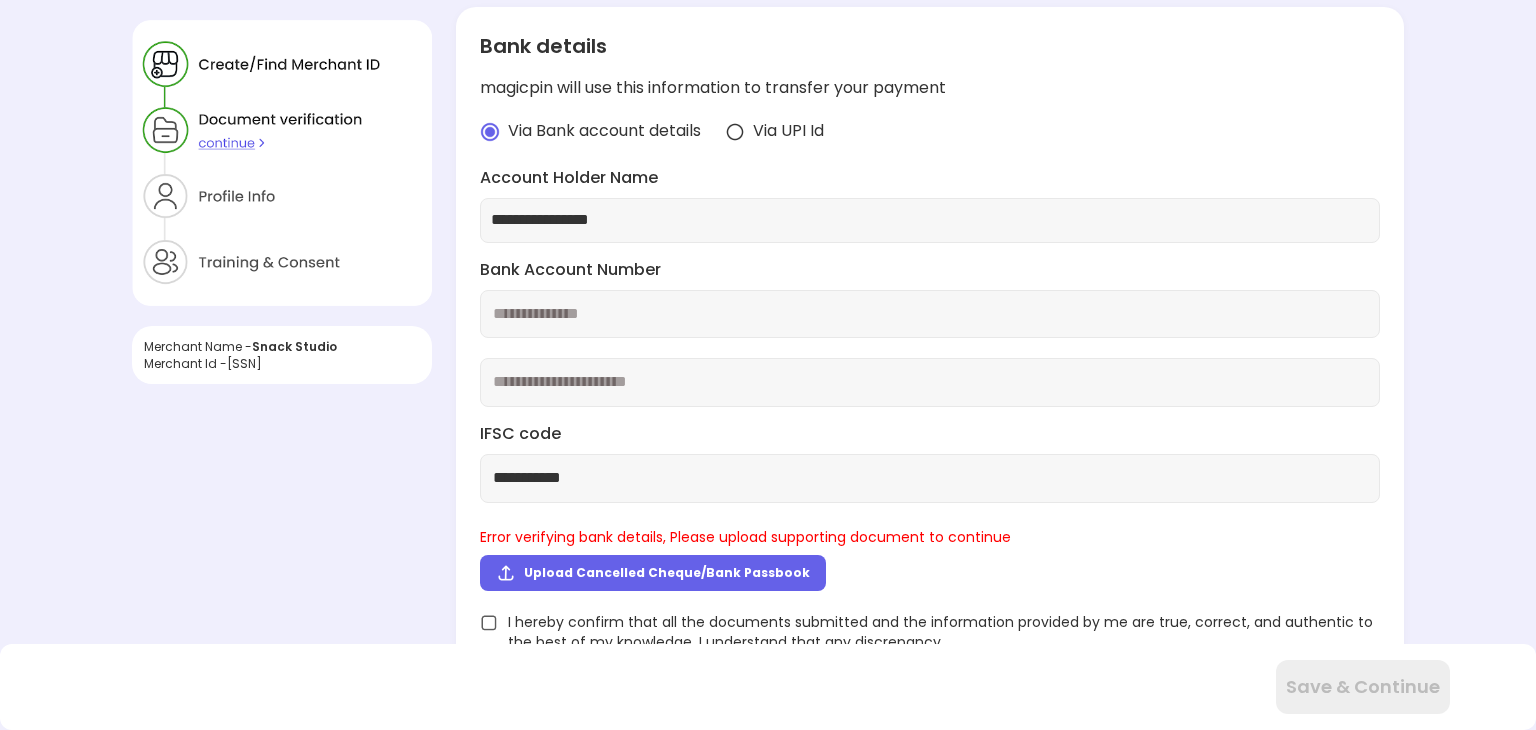 click at bounding box center [735, 132] 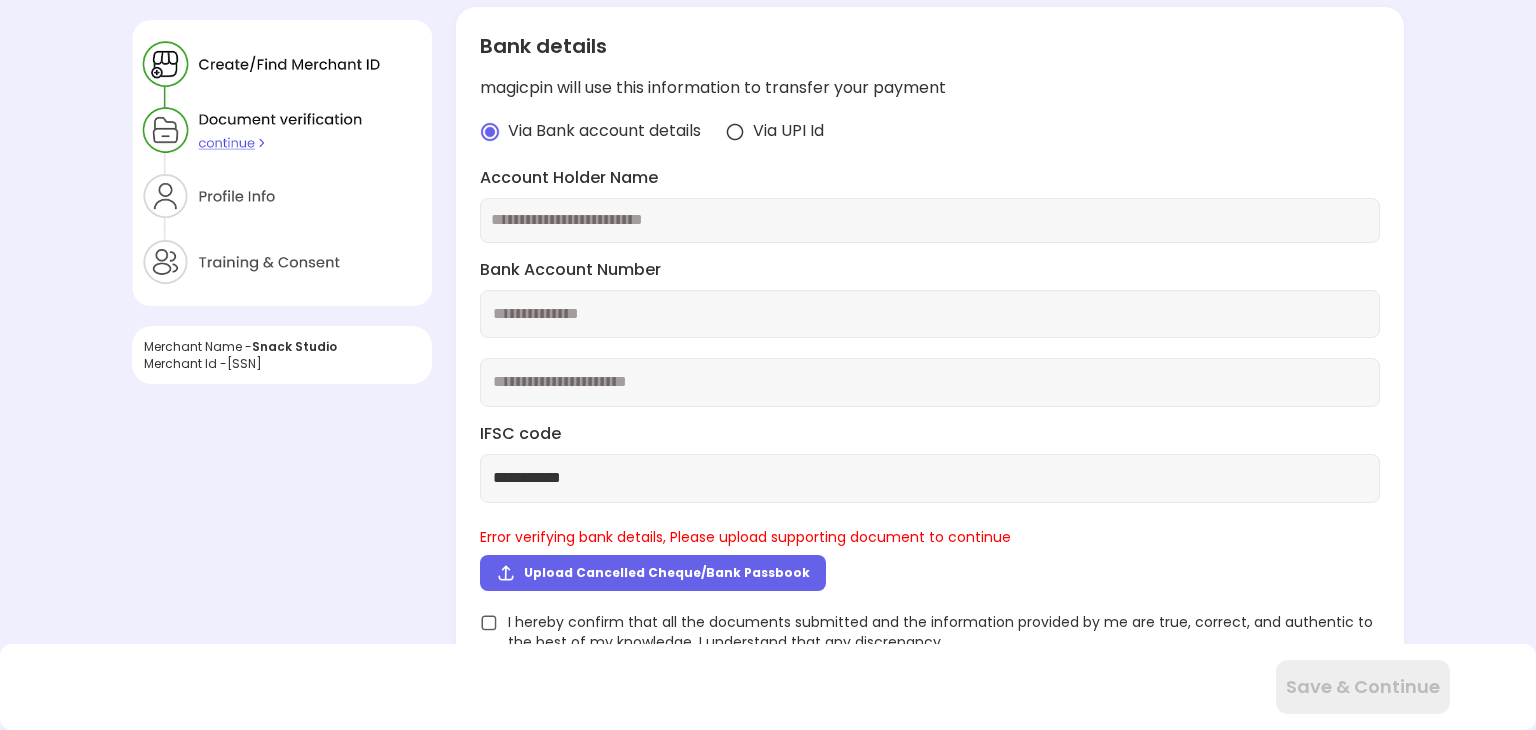scroll, scrollTop: 298, scrollLeft: 0, axis: vertical 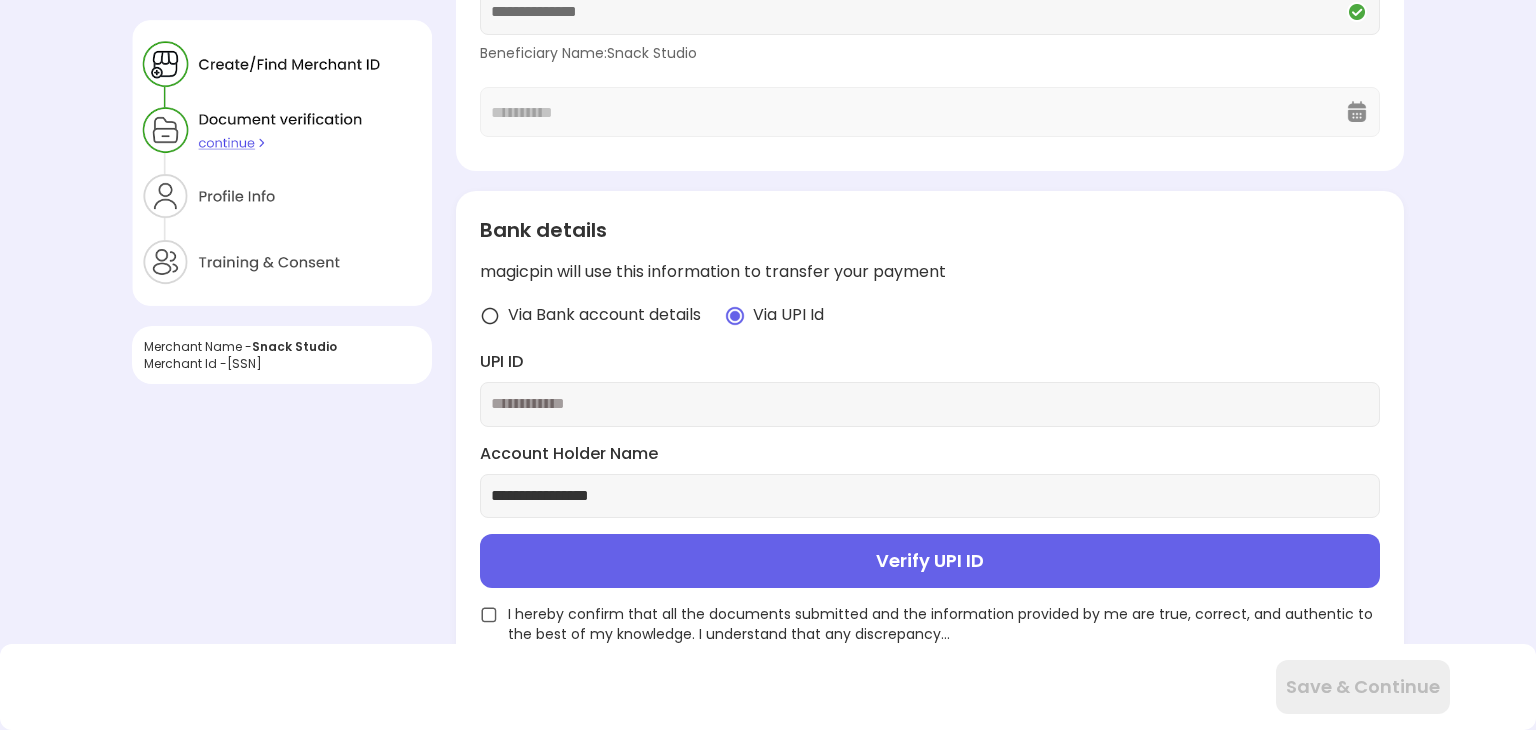 click at bounding box center [930, 404] 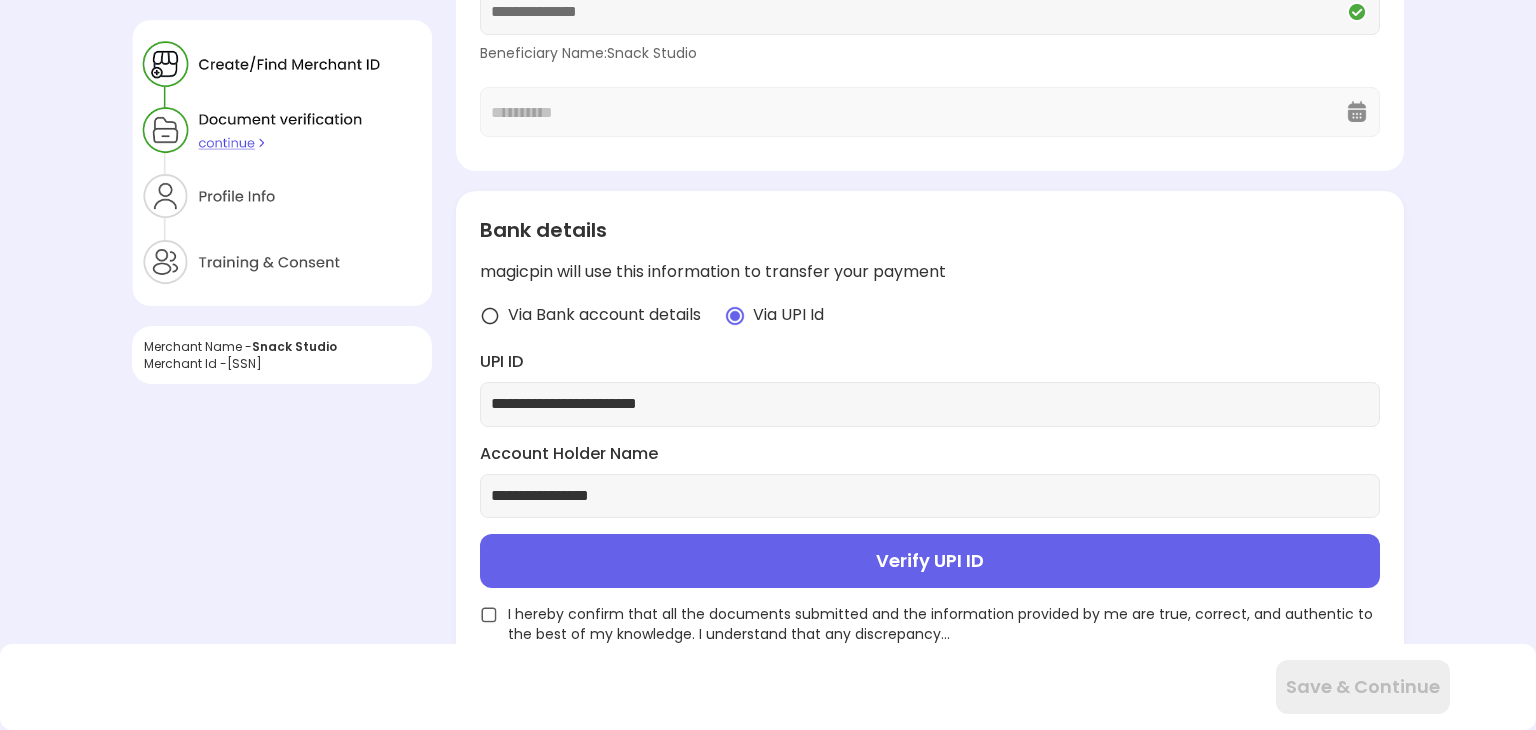 type on "**********" 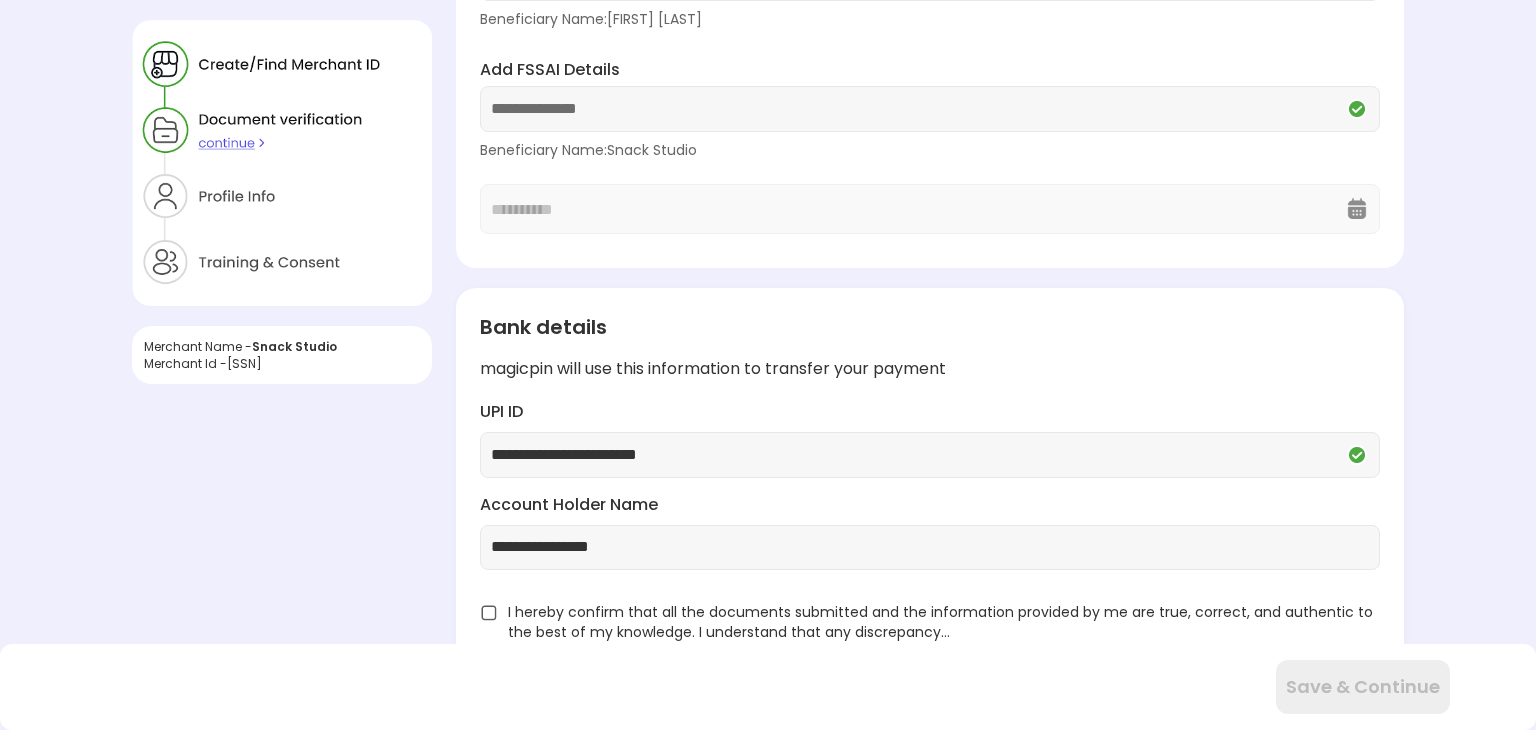 scroll, scrollTop: 199, scrollLeft: 0, axis: vertical 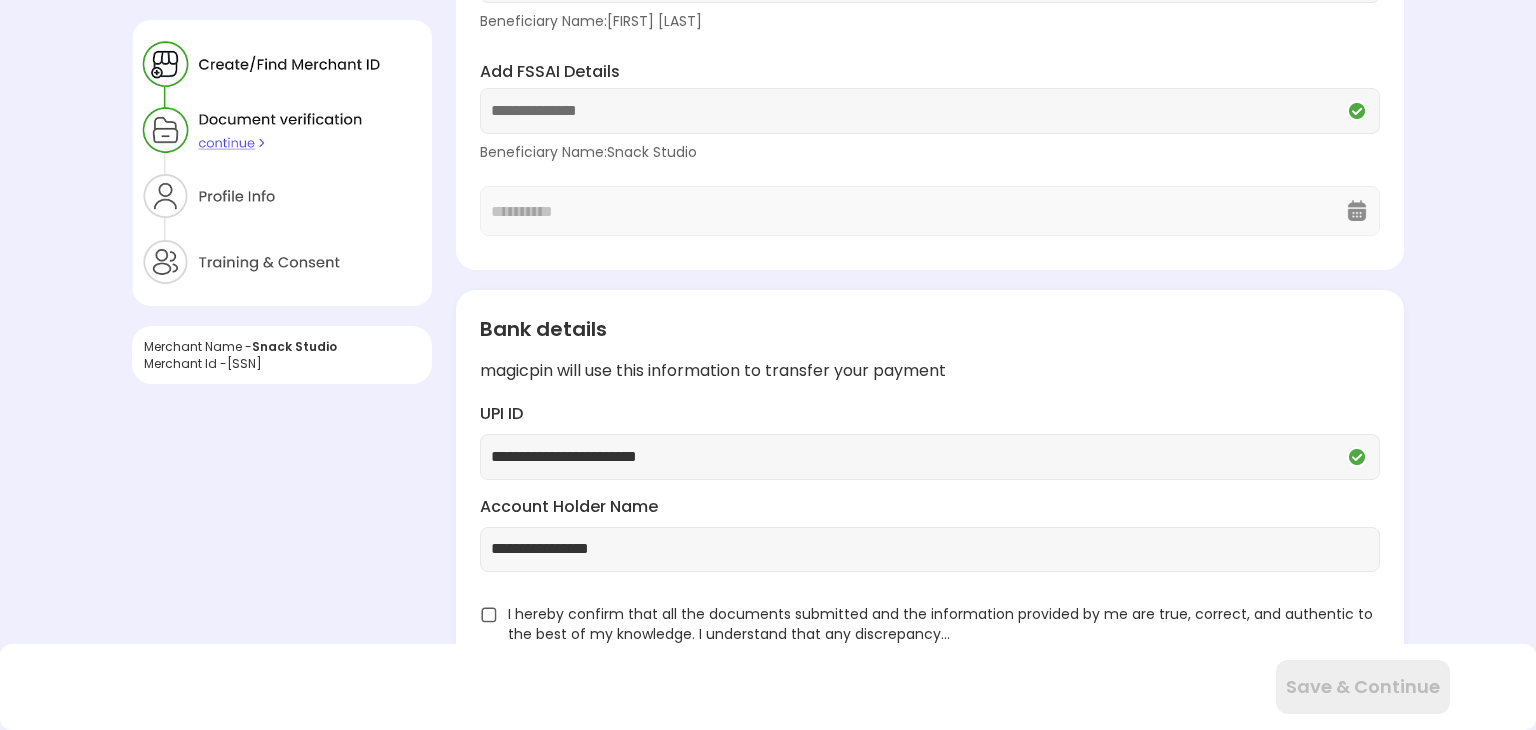click at bounding box center (489, 615) 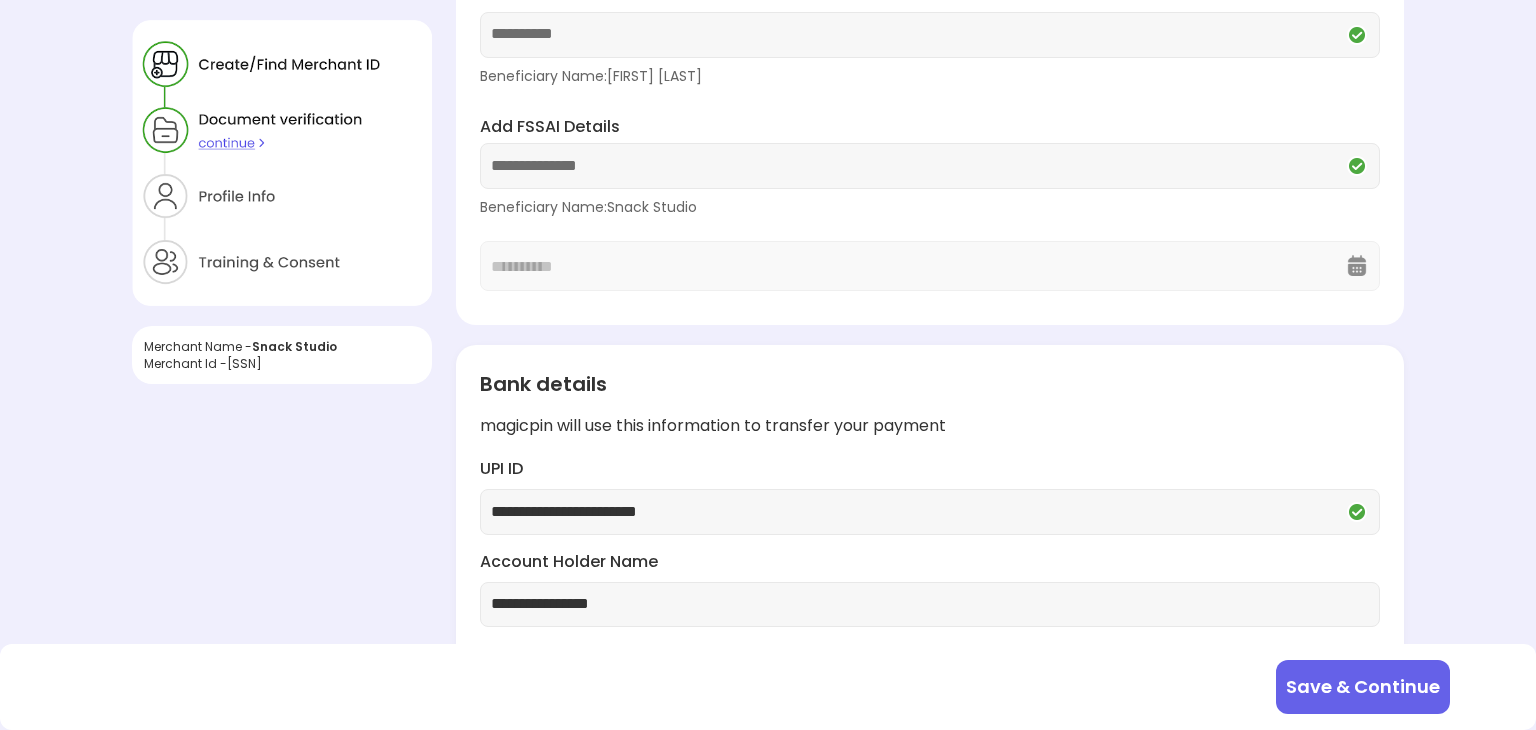 scroll, scrollTop: 199, scrollLeft: 0, axis: vertical 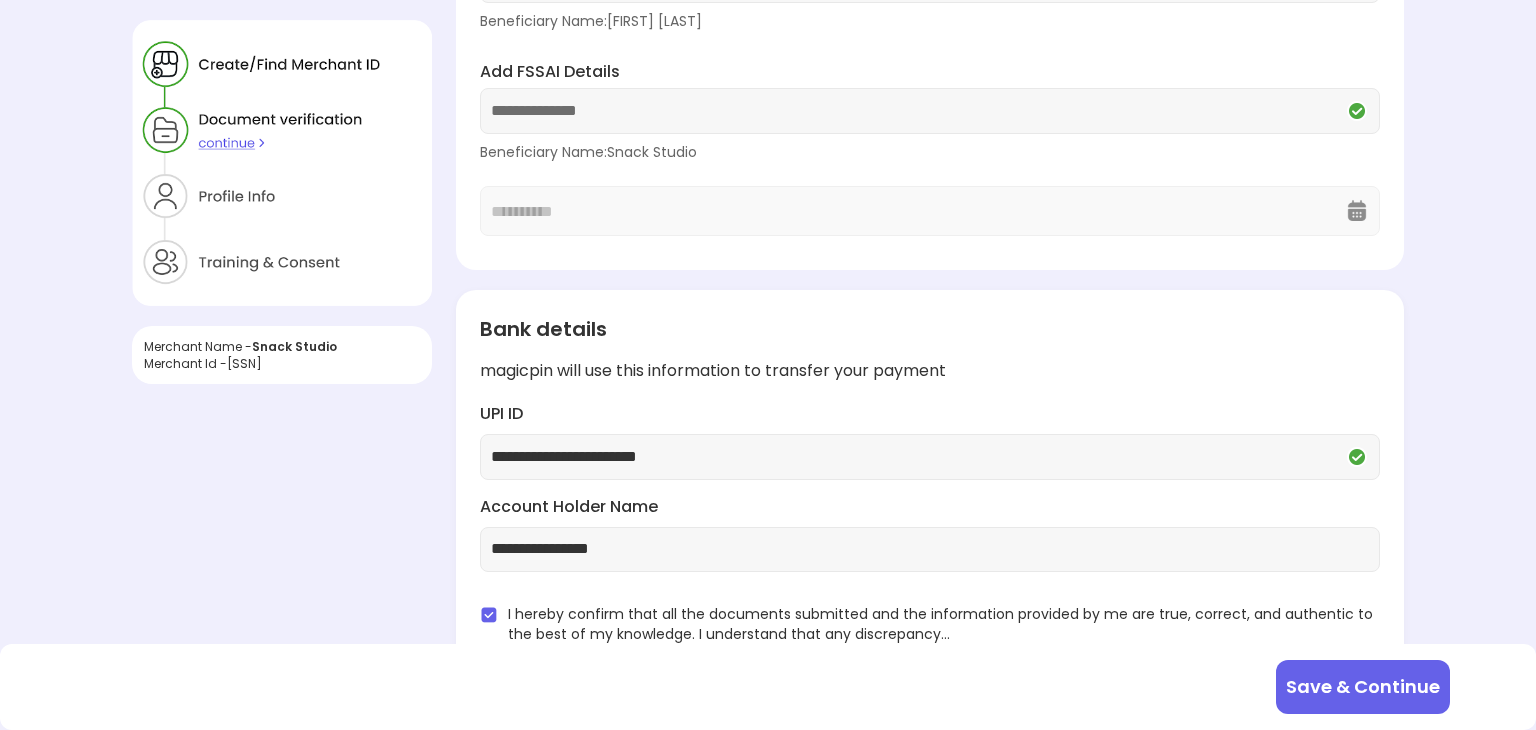 click on "Save & Continue" at bounding box center (1363, 687) 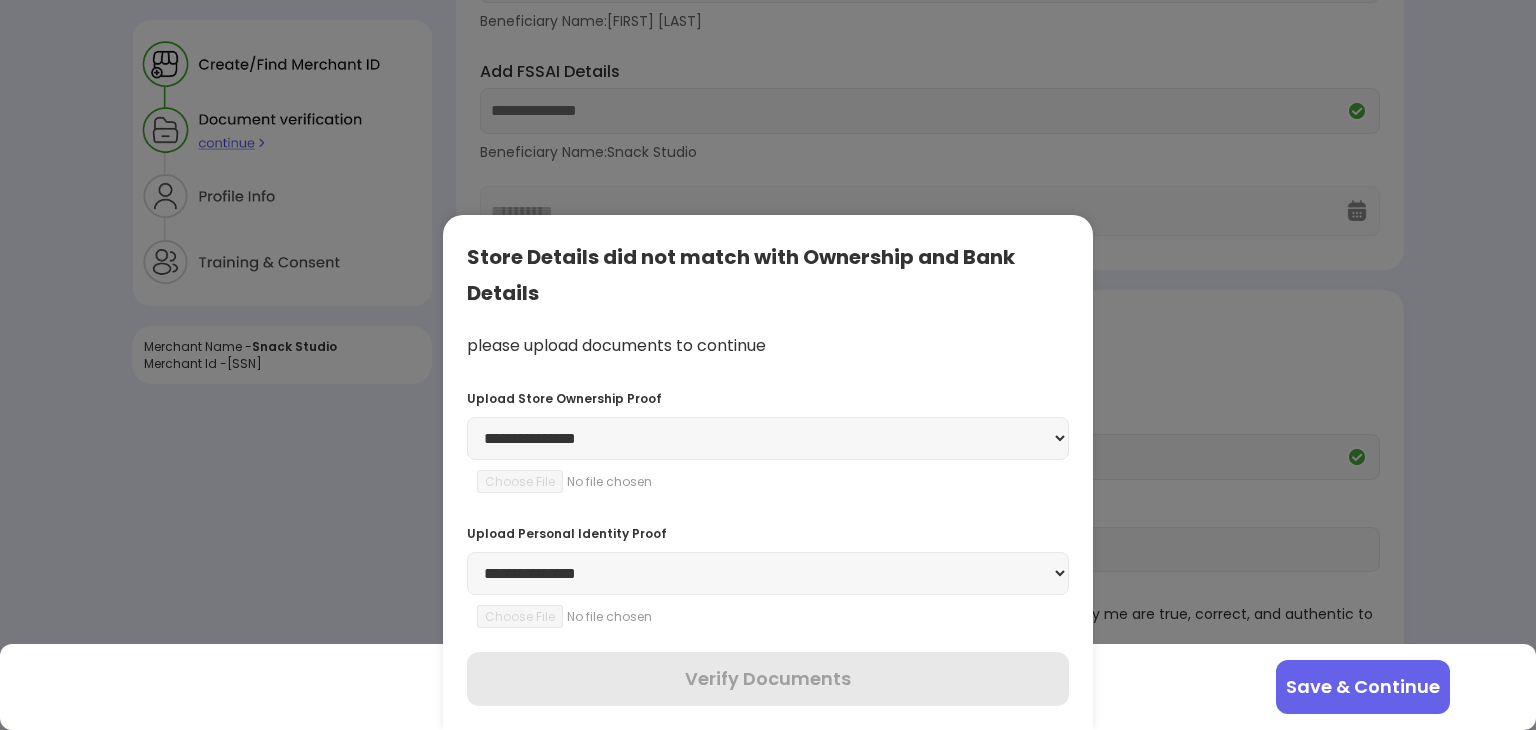 click on "**********" at bounding box center [768, 438] 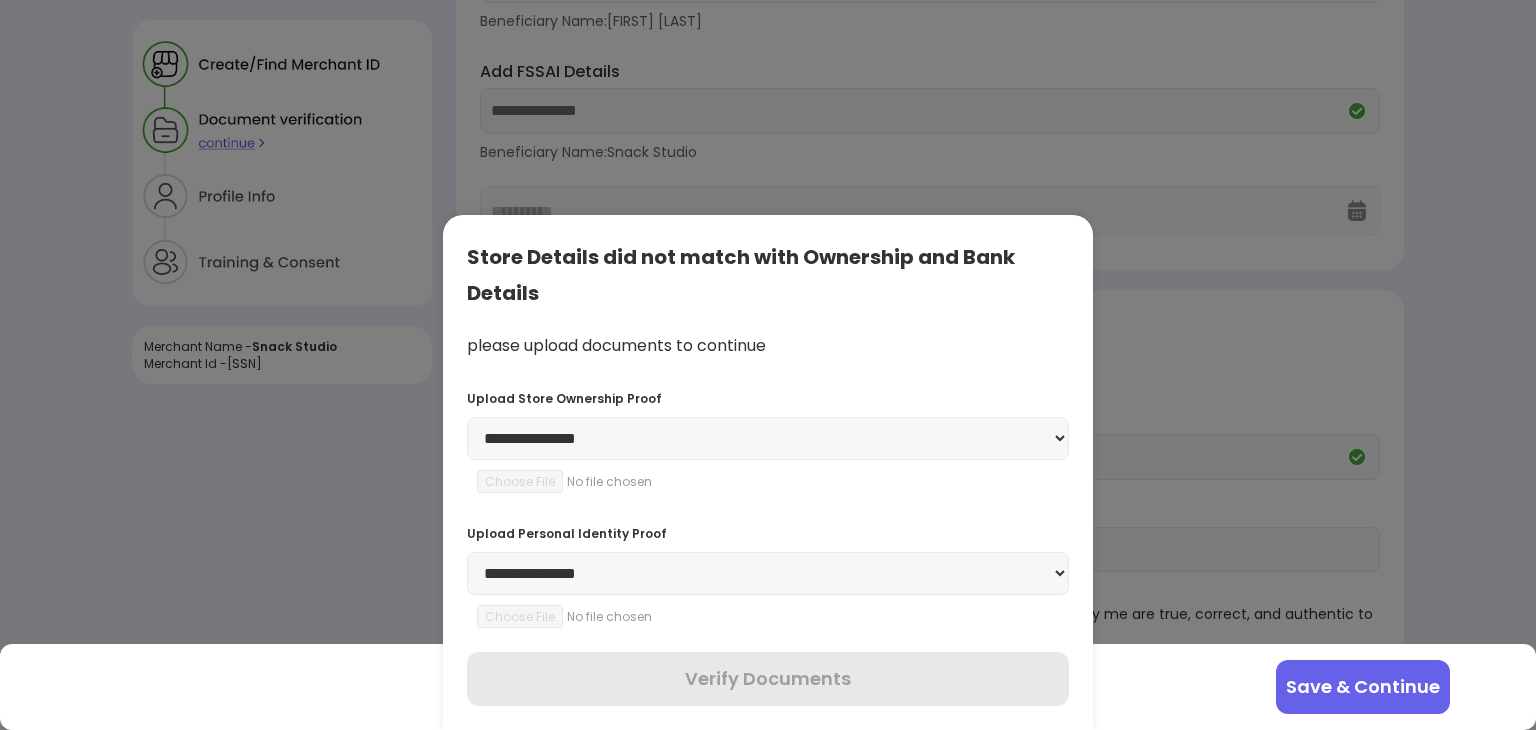 select on "**********" 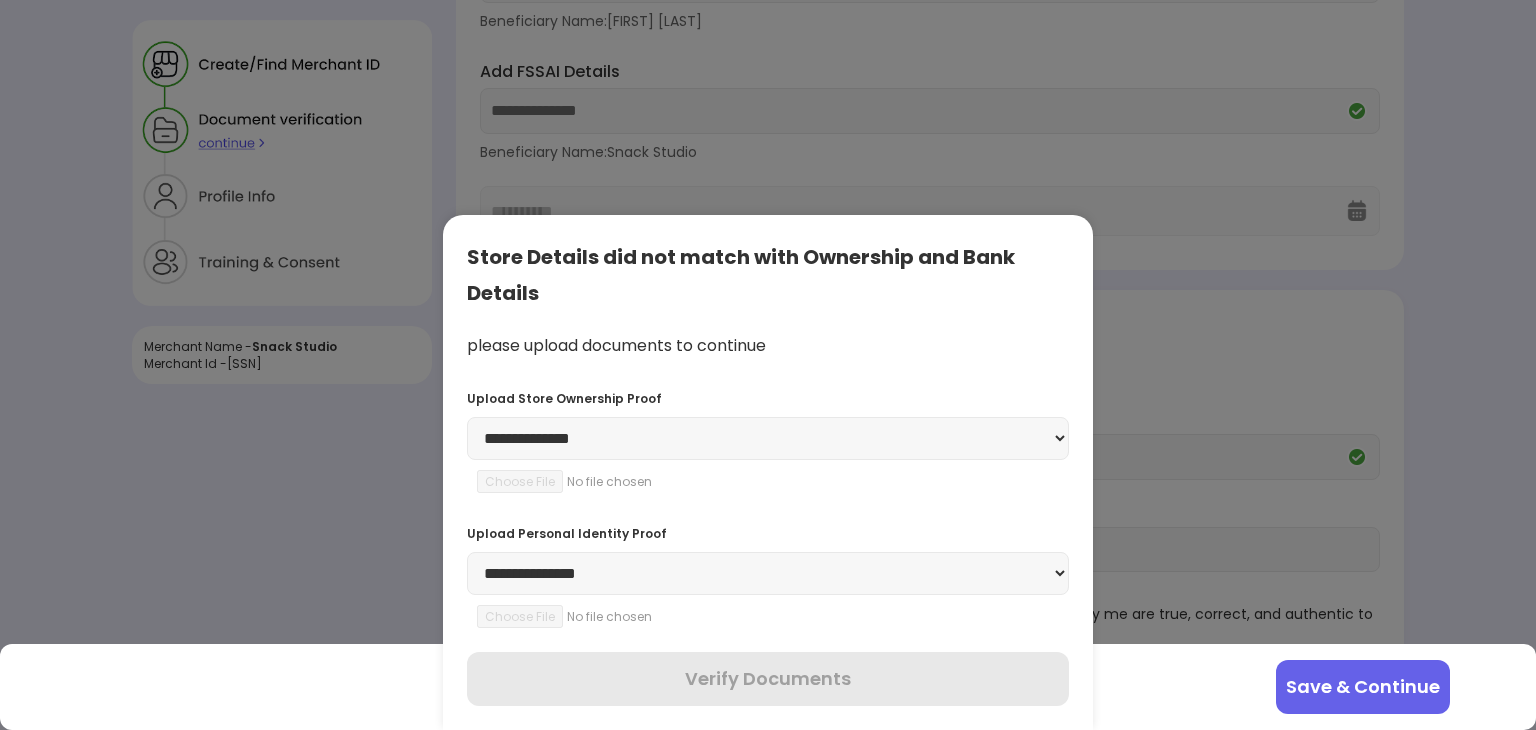 click on "**********" at bounding box center (768, 438) 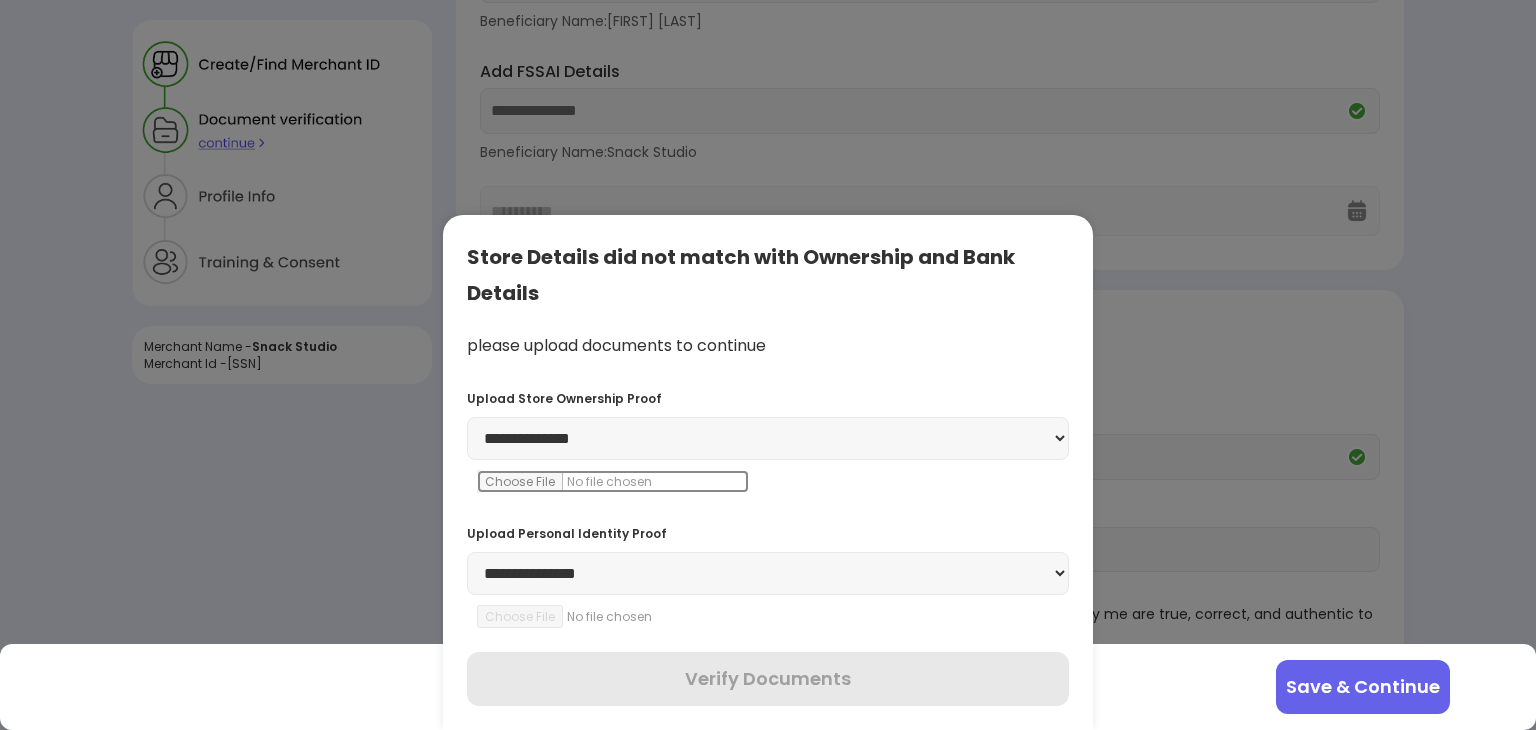 click at bounding box center (613, 481) 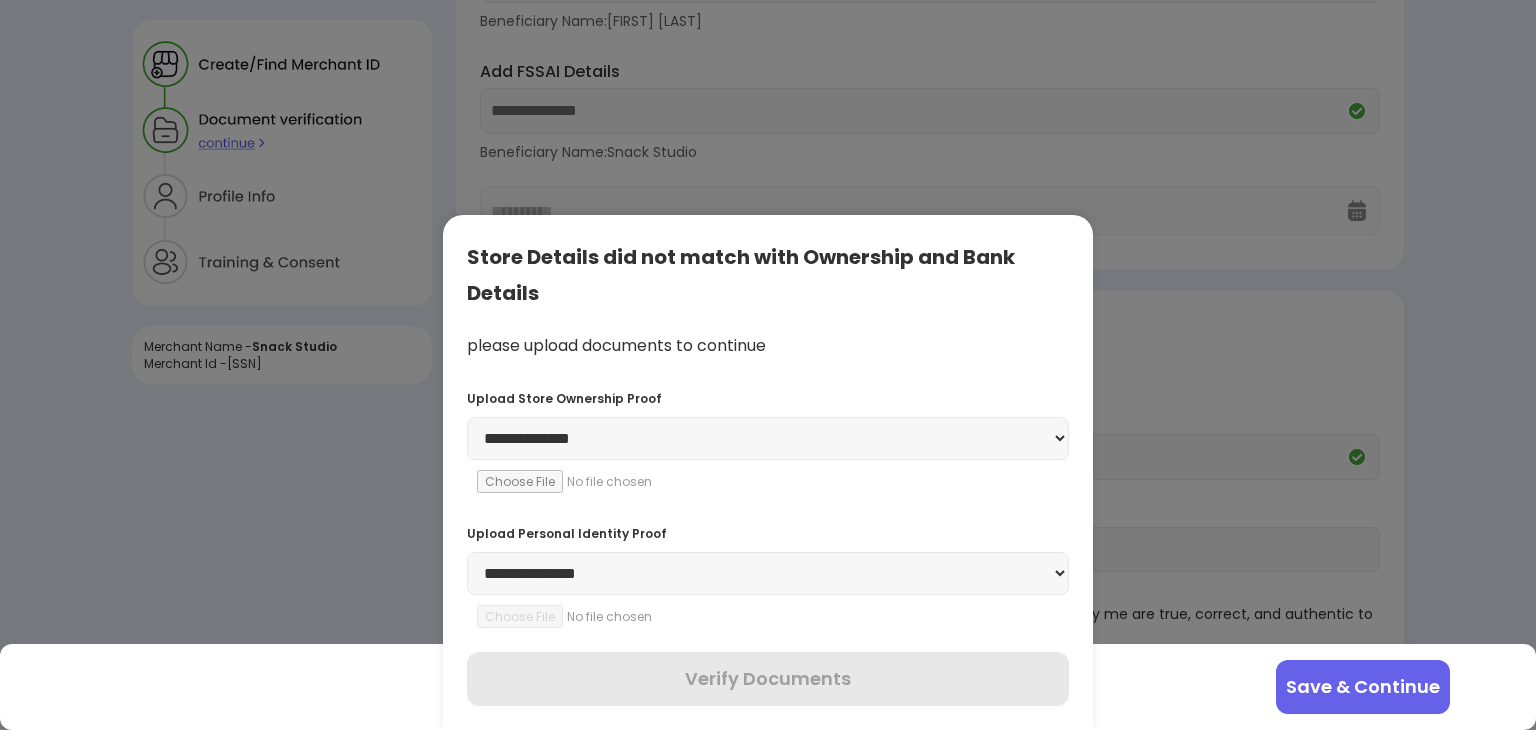 click on "**********" at bounding box center [768, 573] 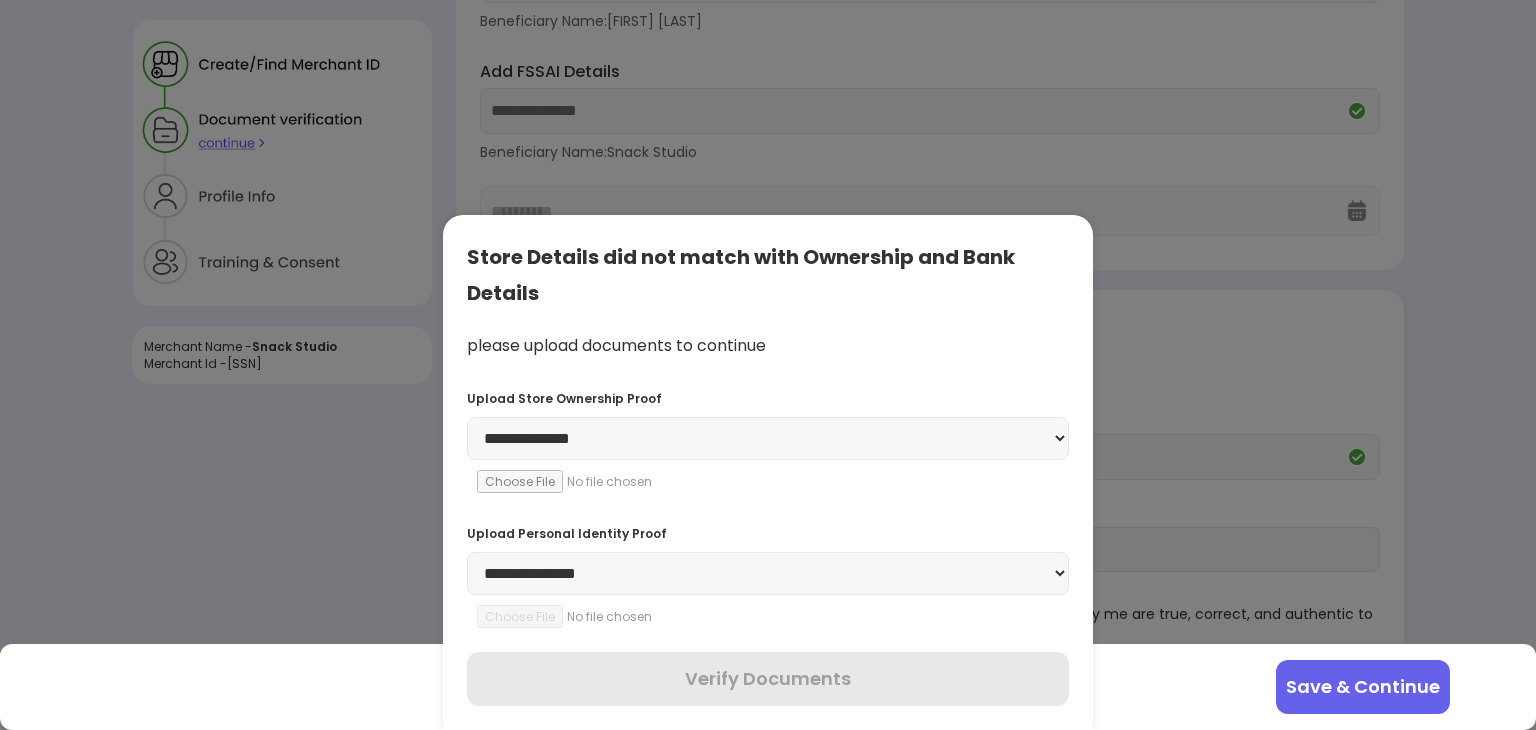 select on "******" 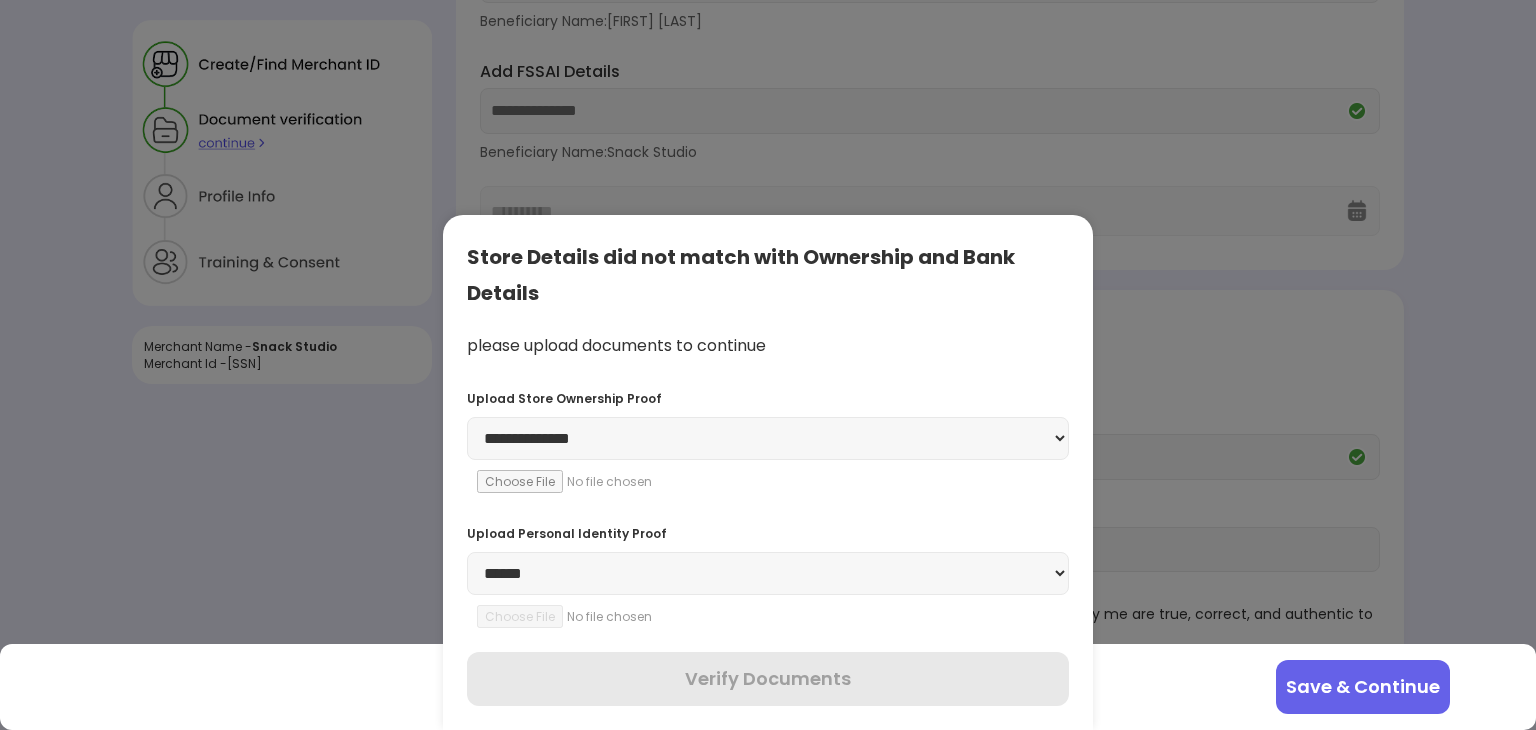click on "**********" at bounding box center (768, 573) 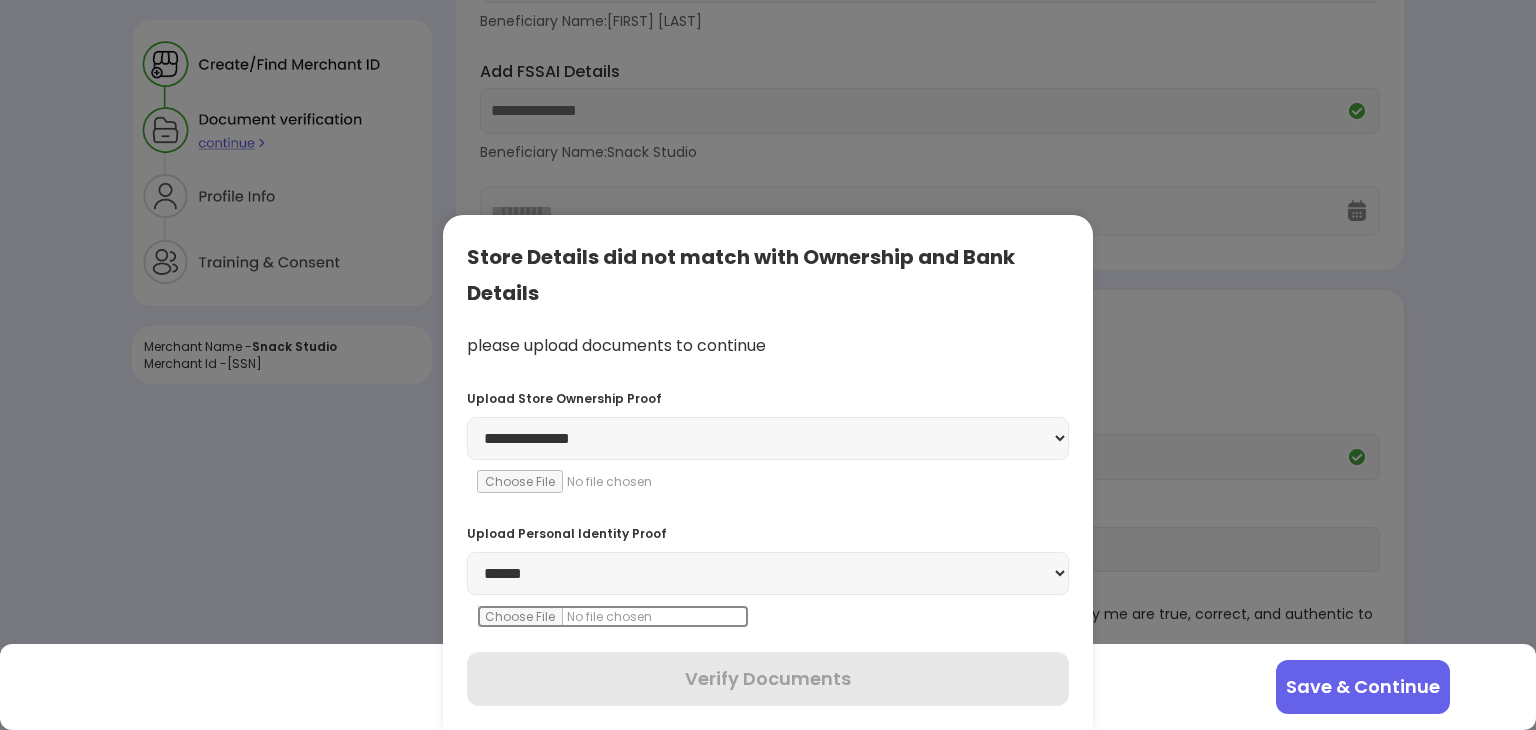 click at bounding box center [613, 616] 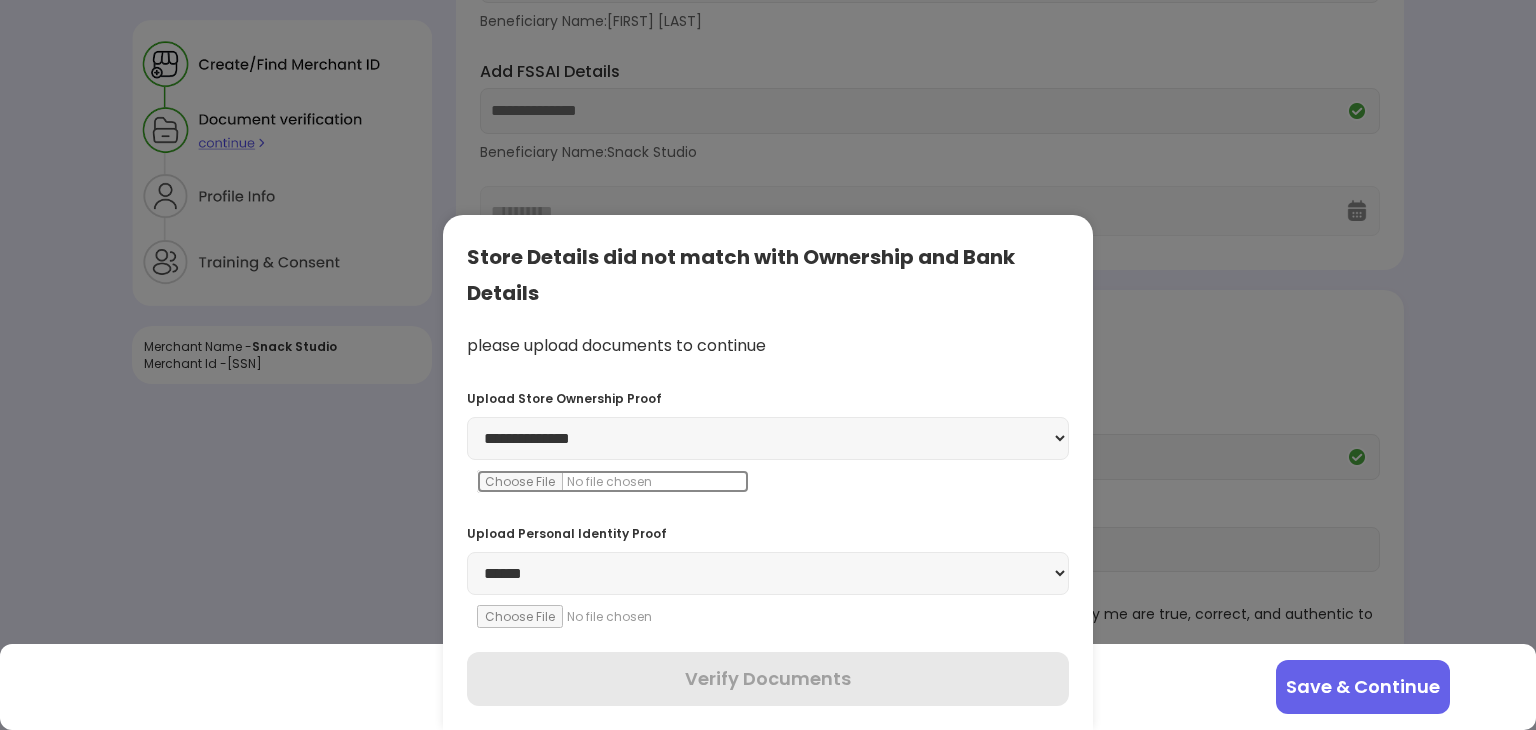 click at bounding box center (613, 481) 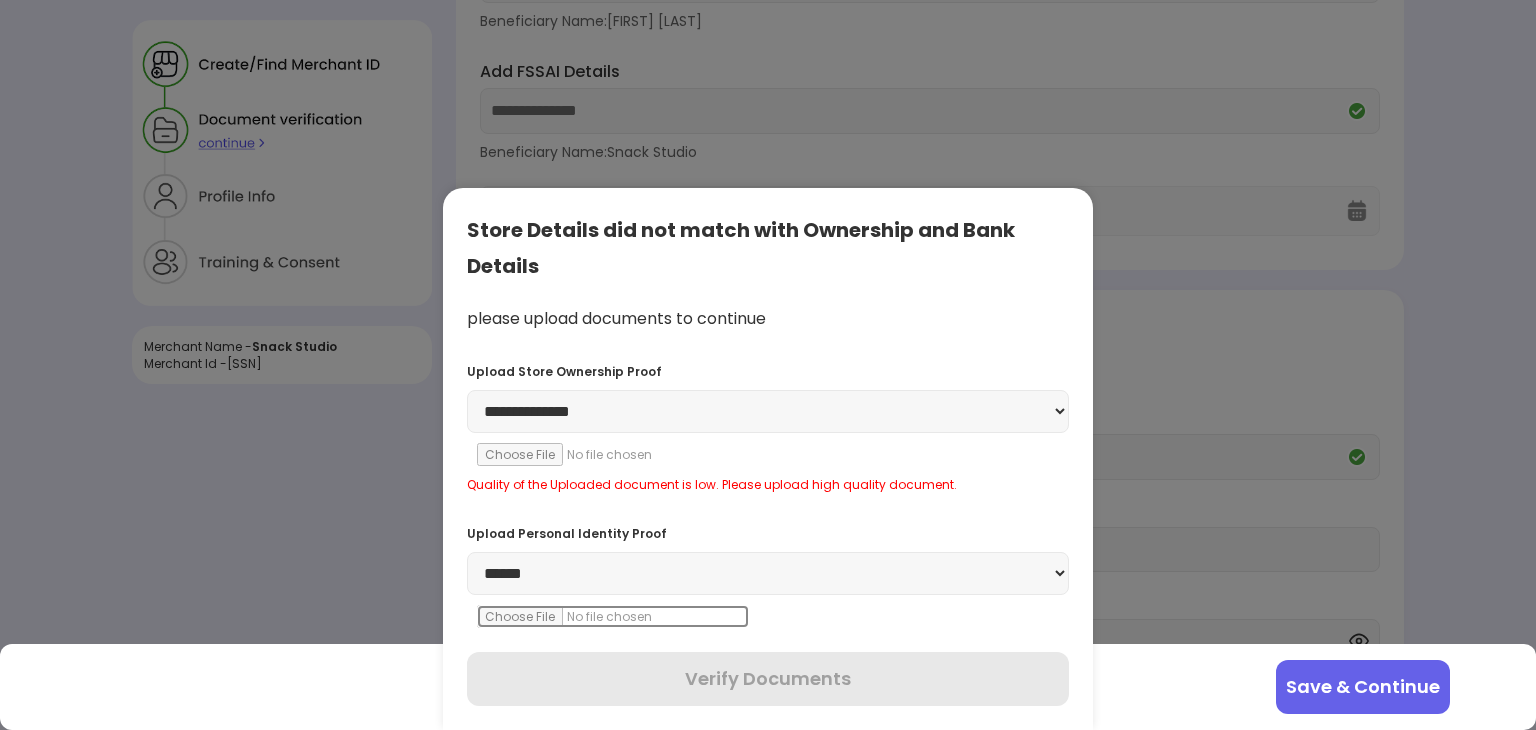 click at bounding box center [613, 616] 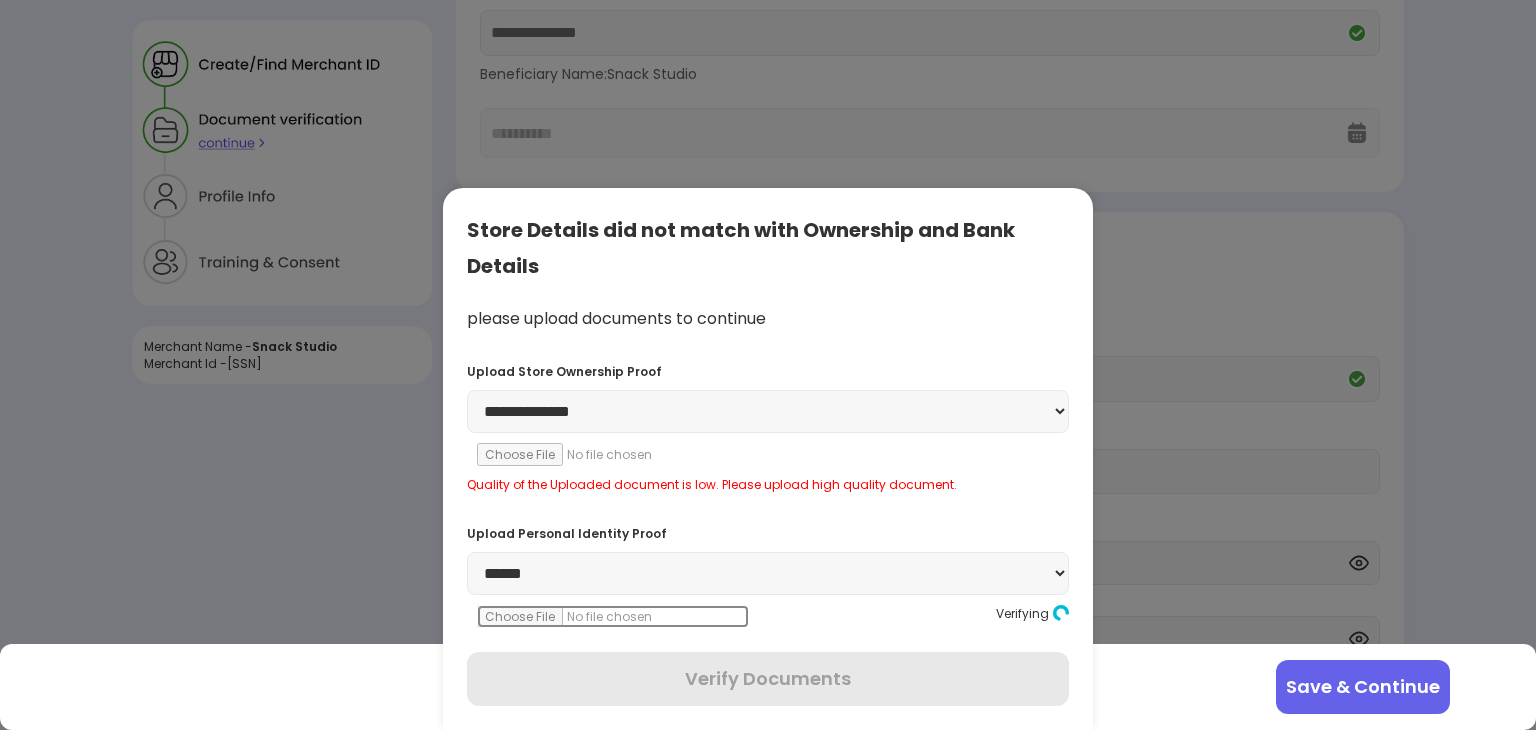 scroll, scrollTop: 299, scrollLeft: 0, axis: vertical 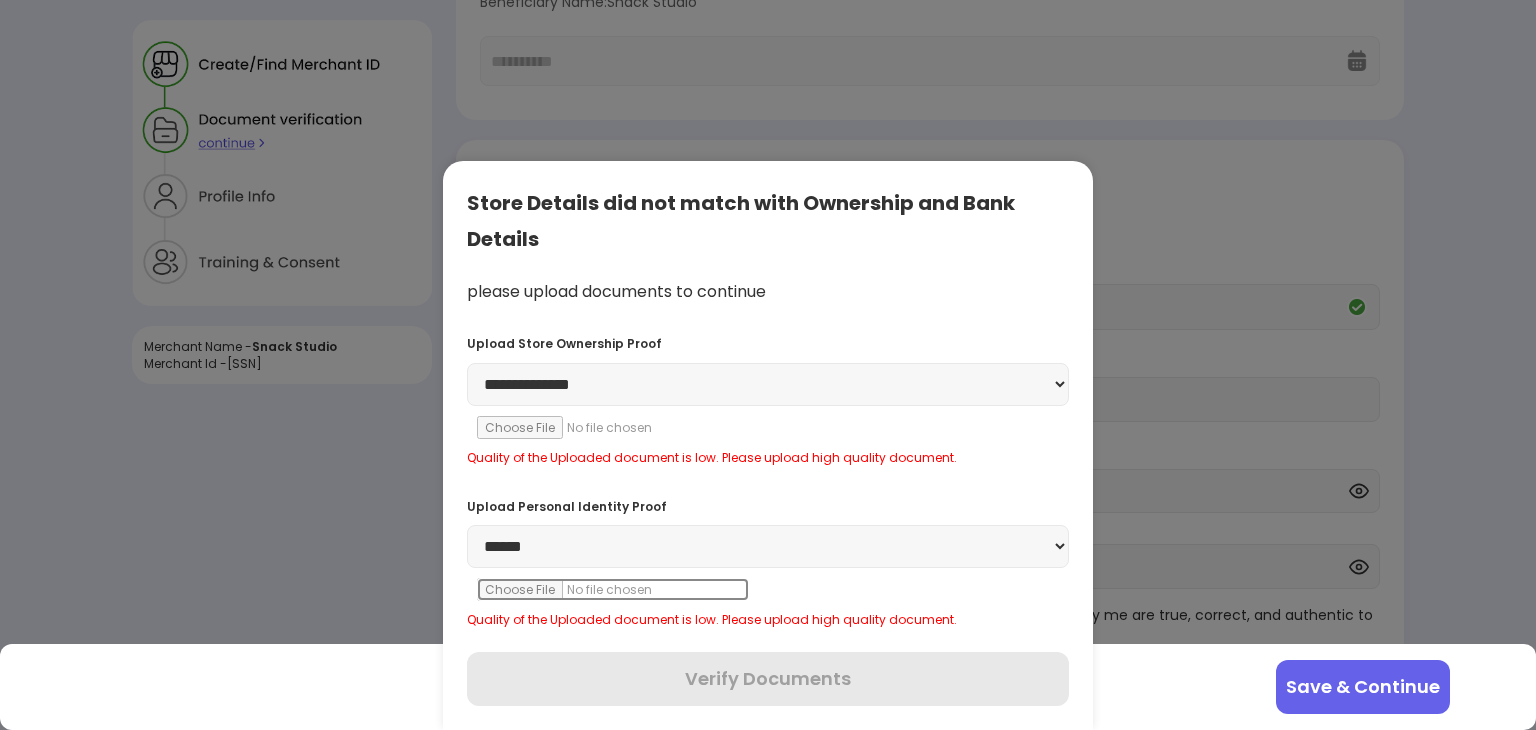 click at bounding box center [613, 589] 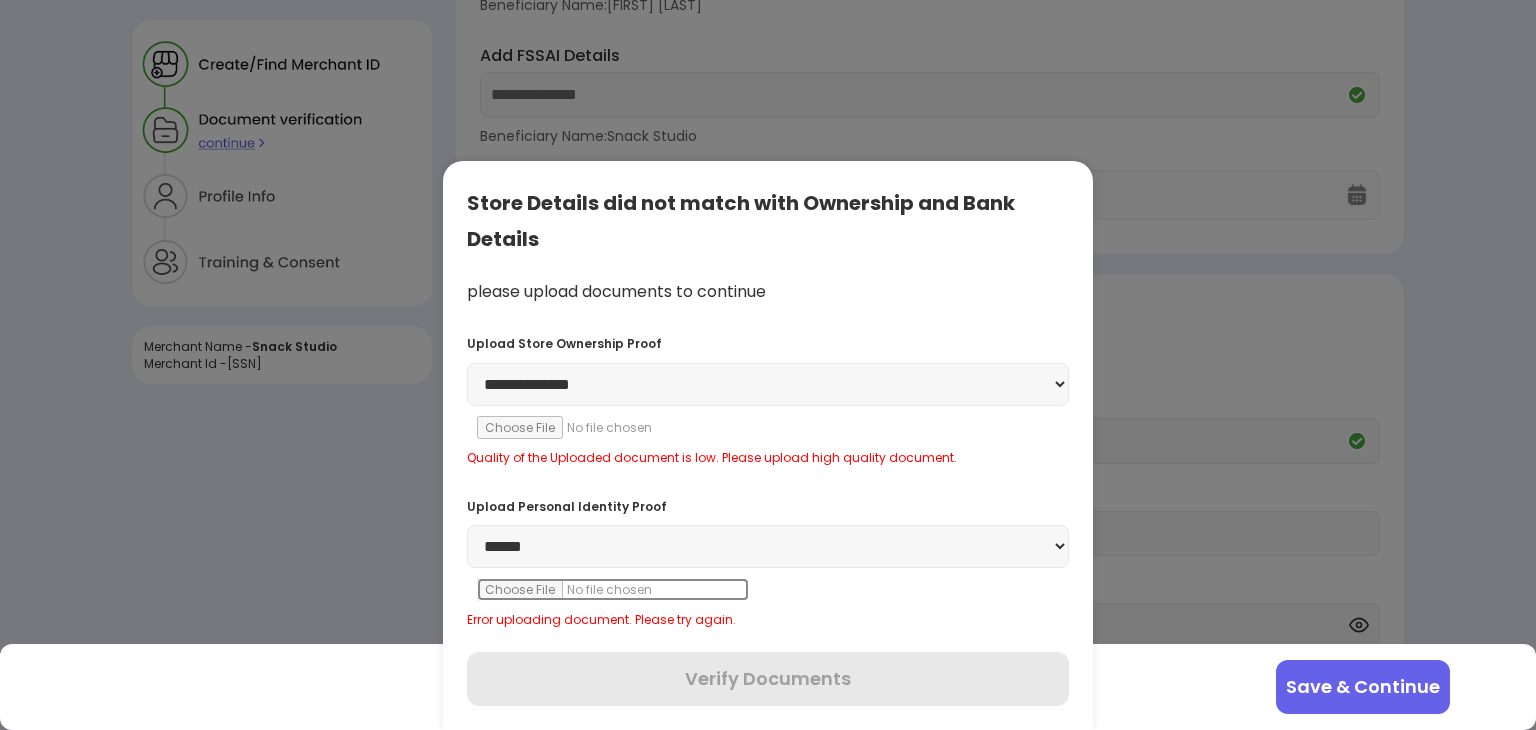scroll, scrollTop: 249, scrollLeft: 0, axis: vertical 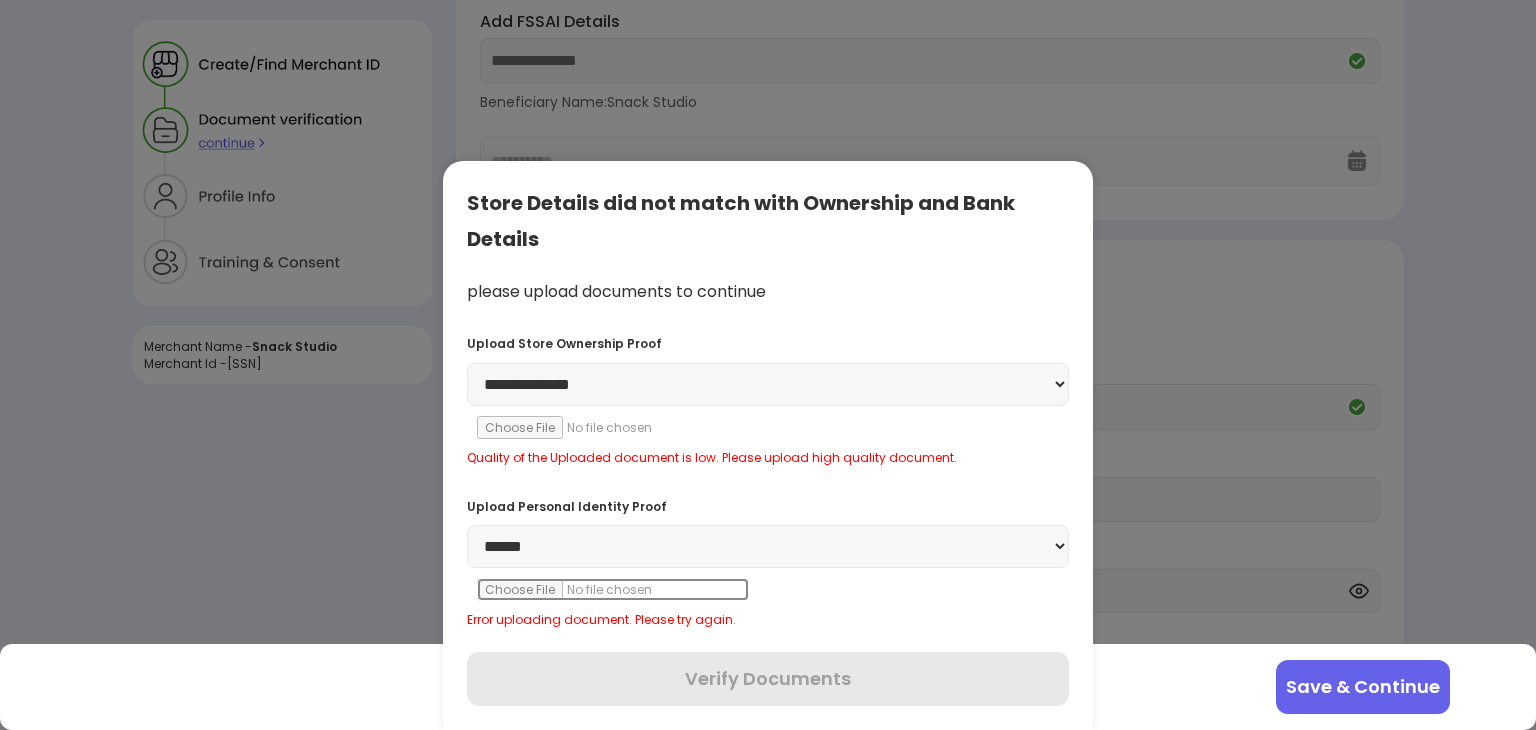 click at bounding box center (613, 589) 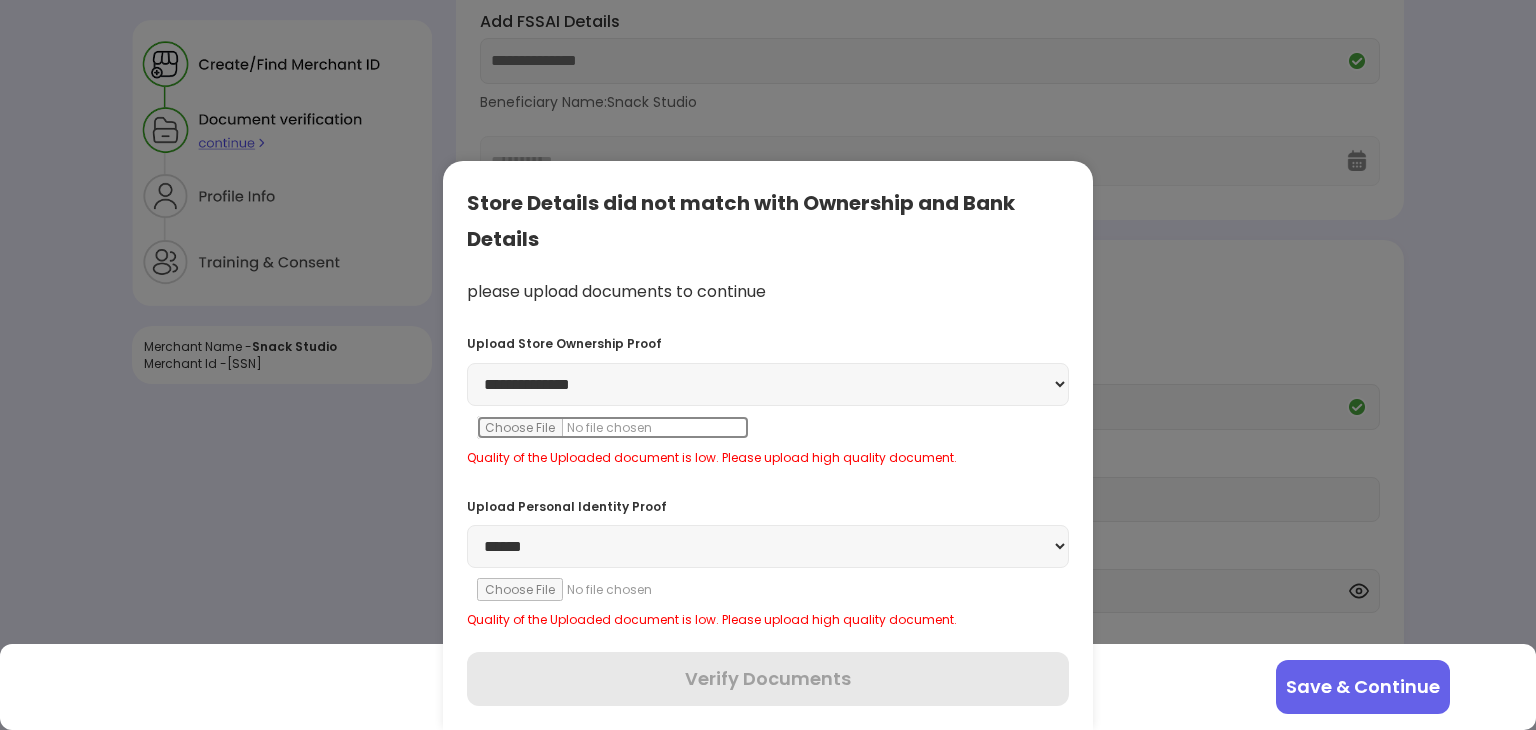 click at bounding box center [613, 427] 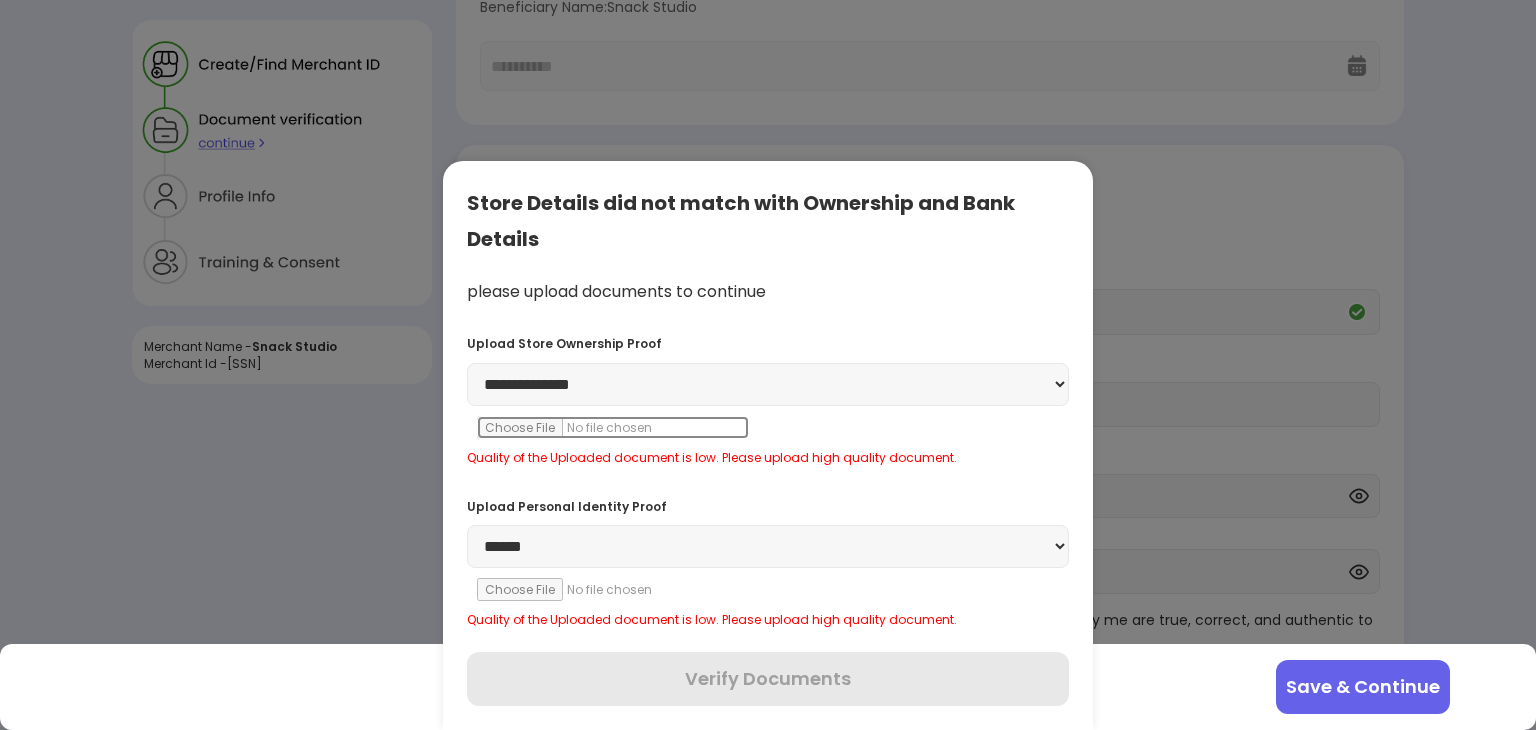 scroll, scrollTop: 349, scrollLeft: 0, axis: vertical 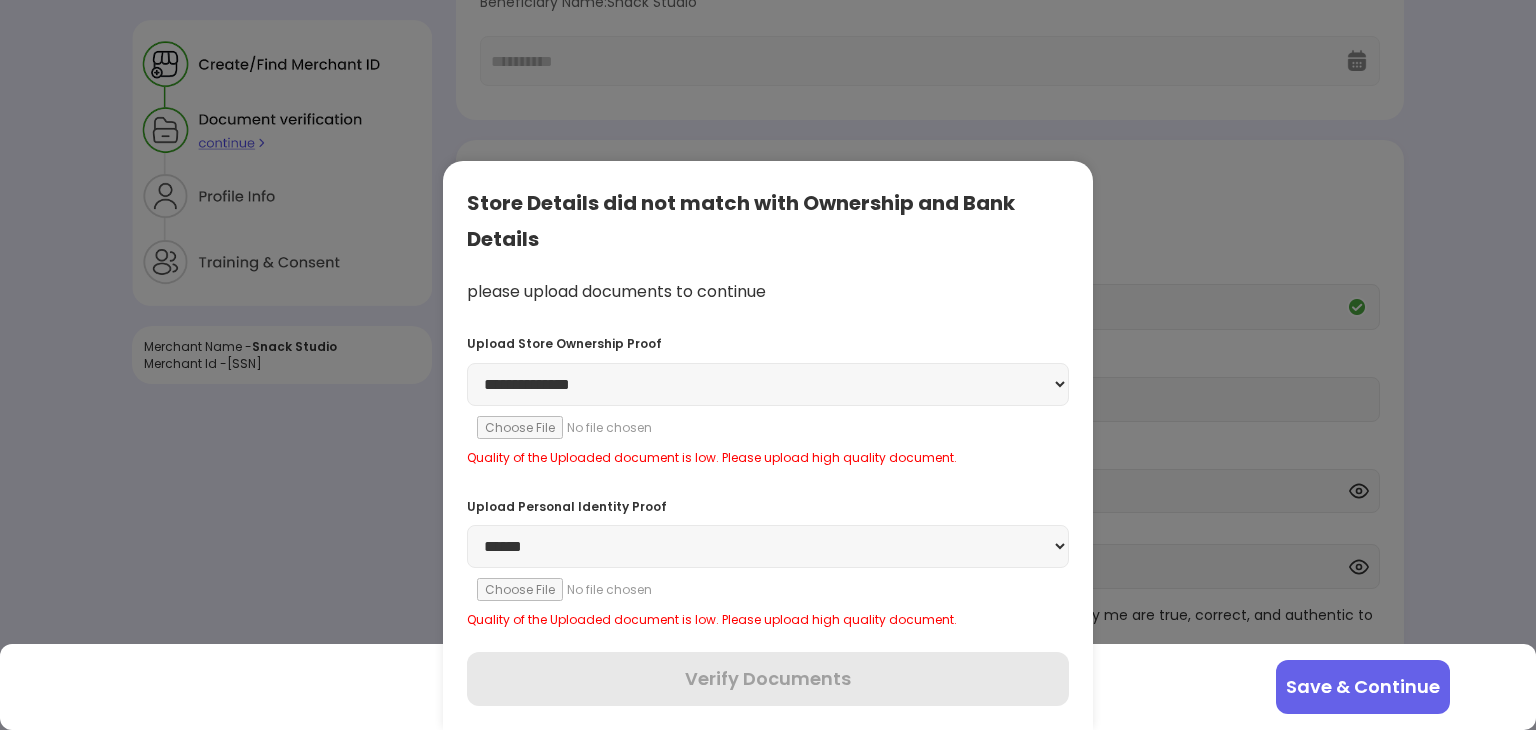 click on "**********" at bounding box center (768, 546) 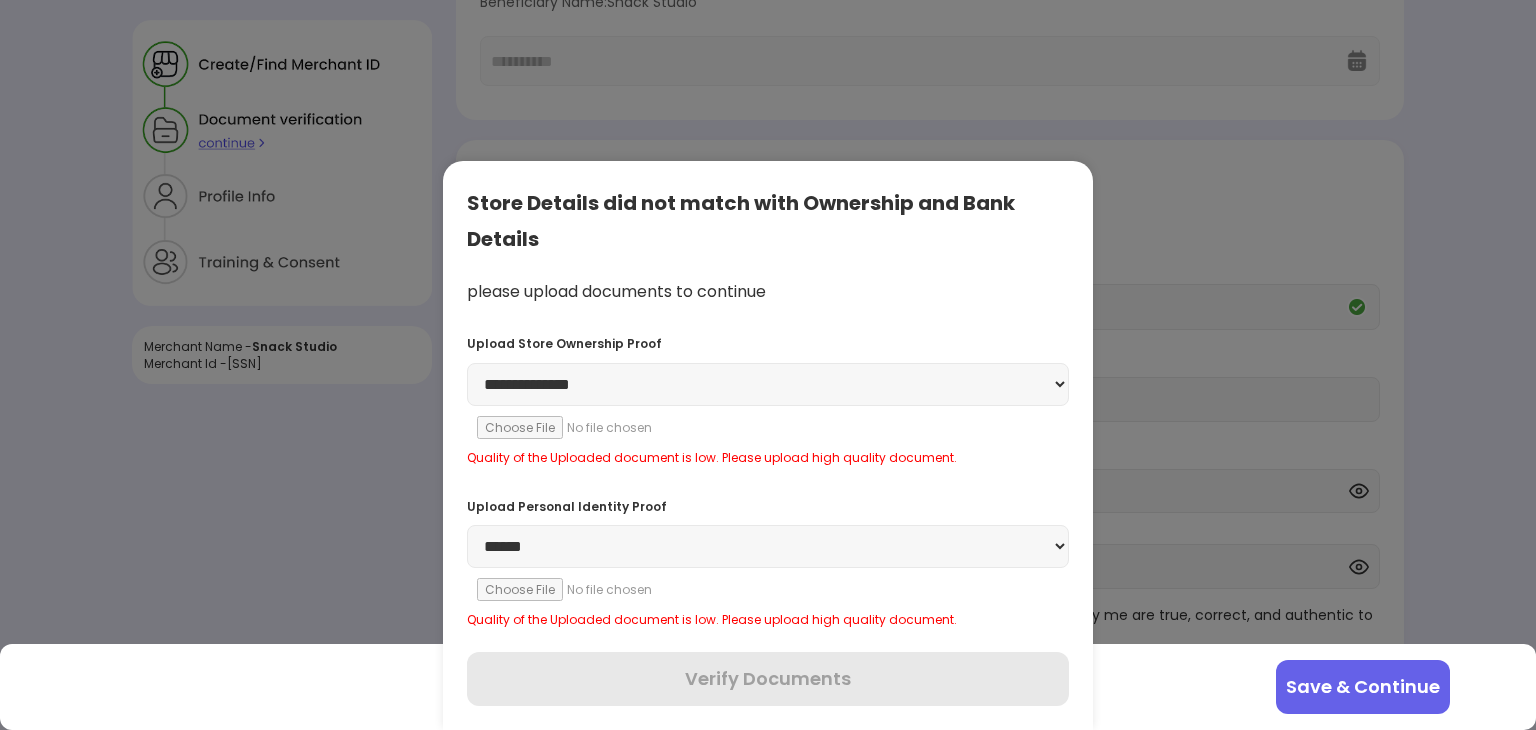 select on "********" 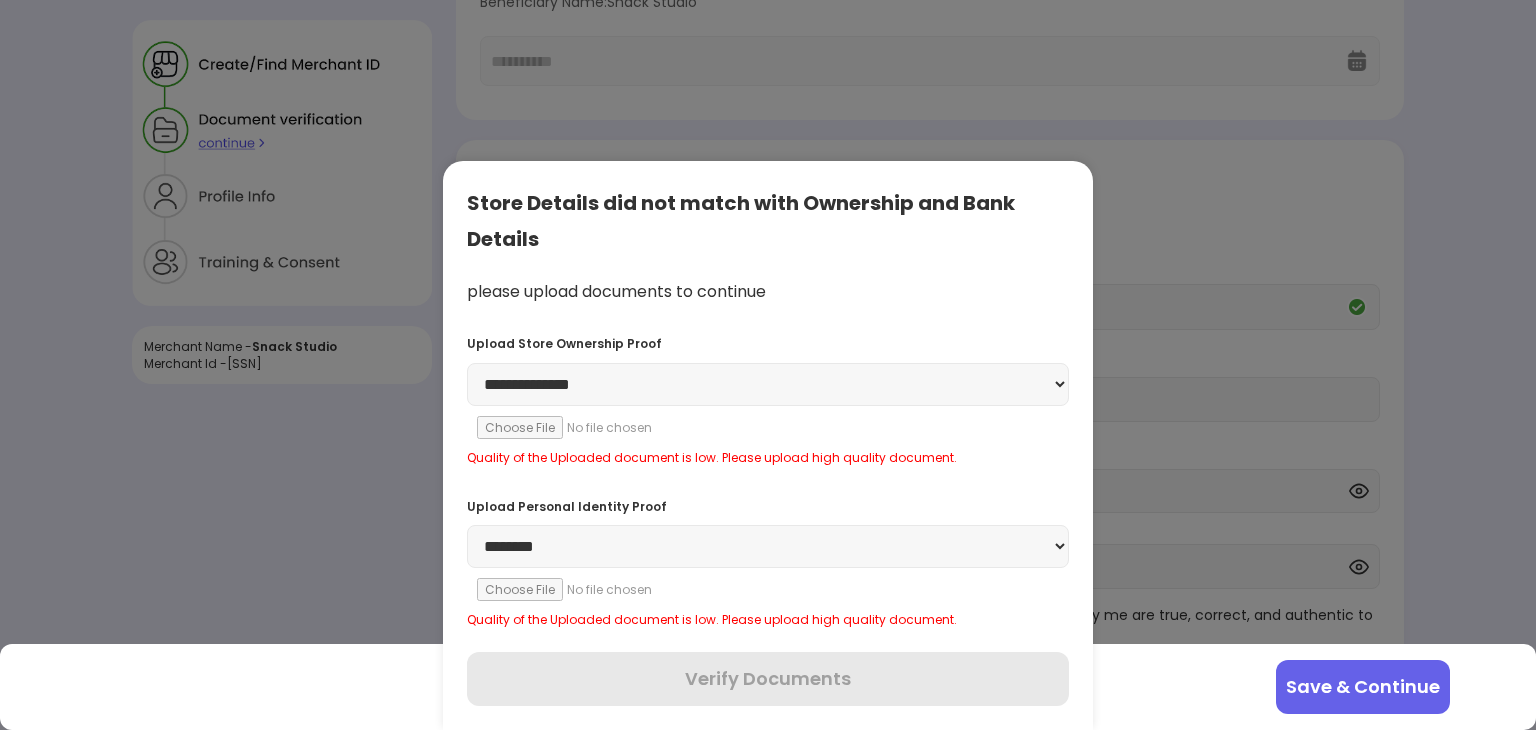 click on "**********" at bounding box center (768, 546) 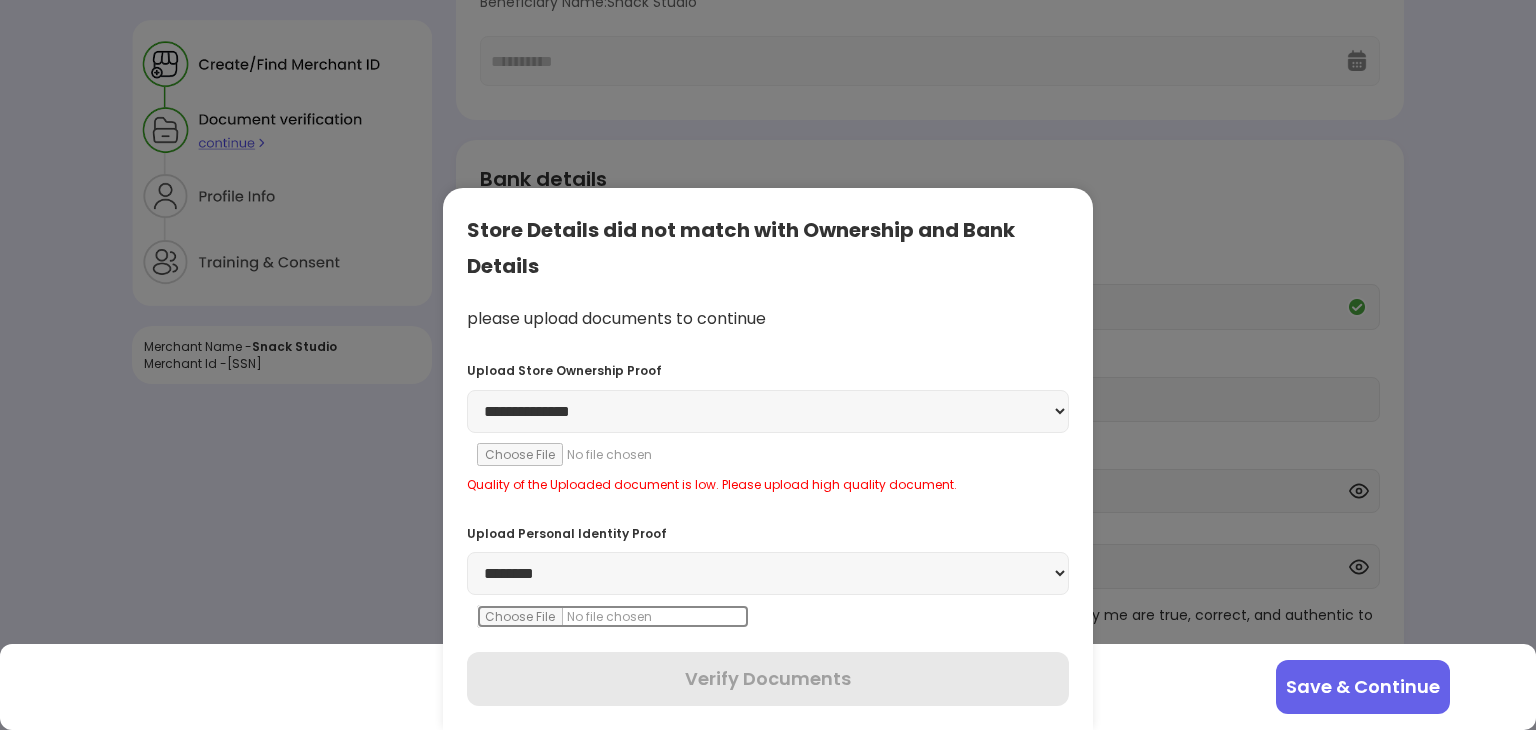 click at bounding box center [613, 616] 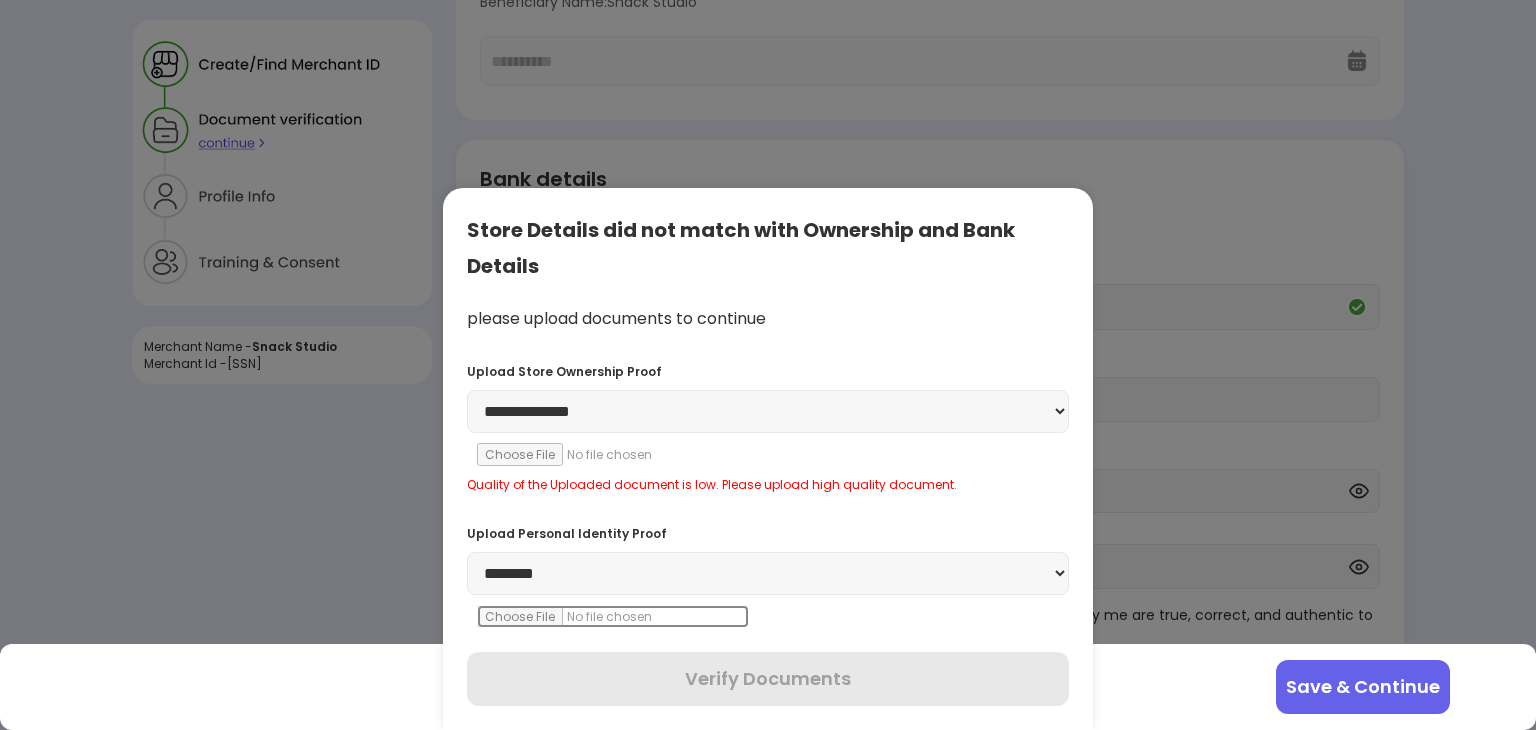type on "**********" 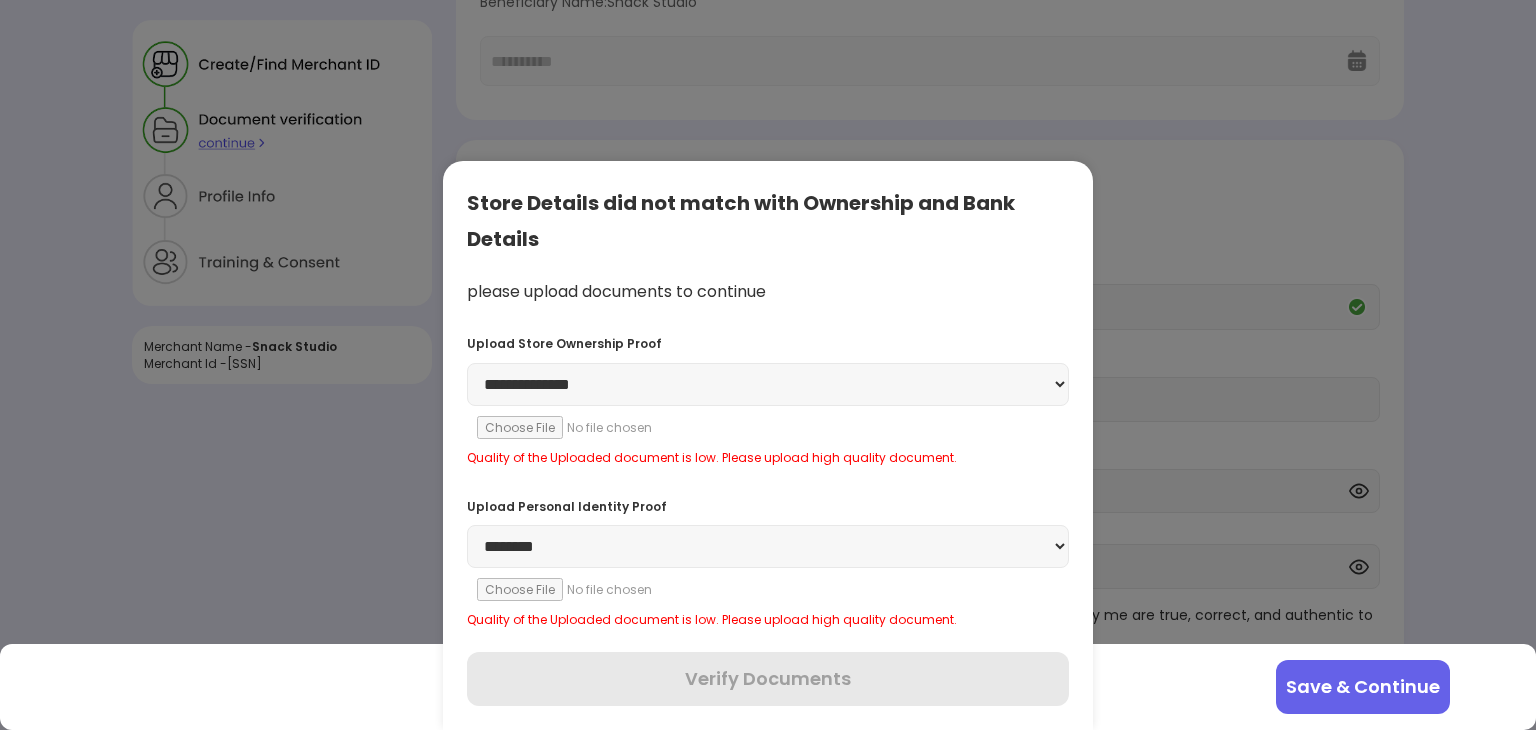 click at bounding box center [768, 365] 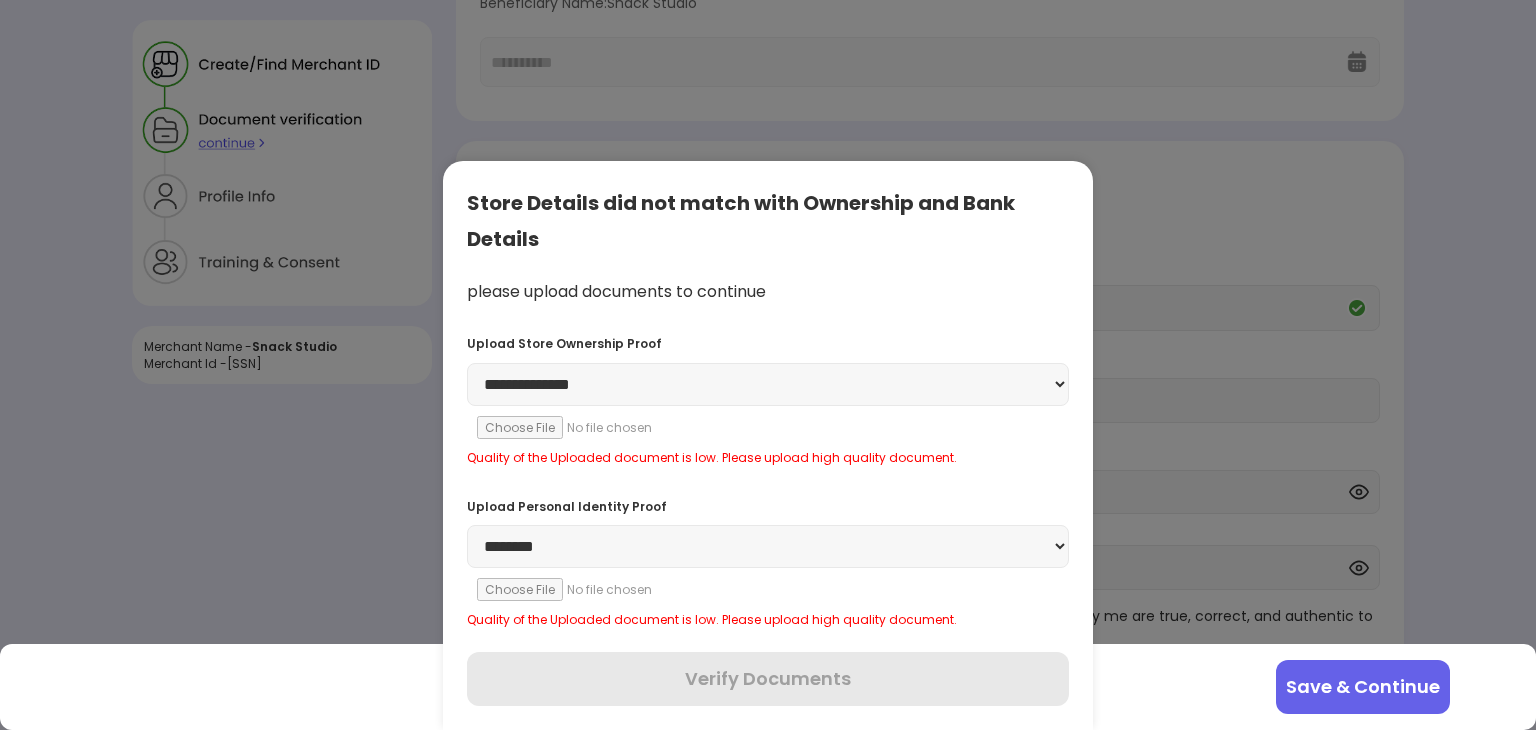 scroll, scrollTop: 349, scrollLeft: 0, axis: vertical 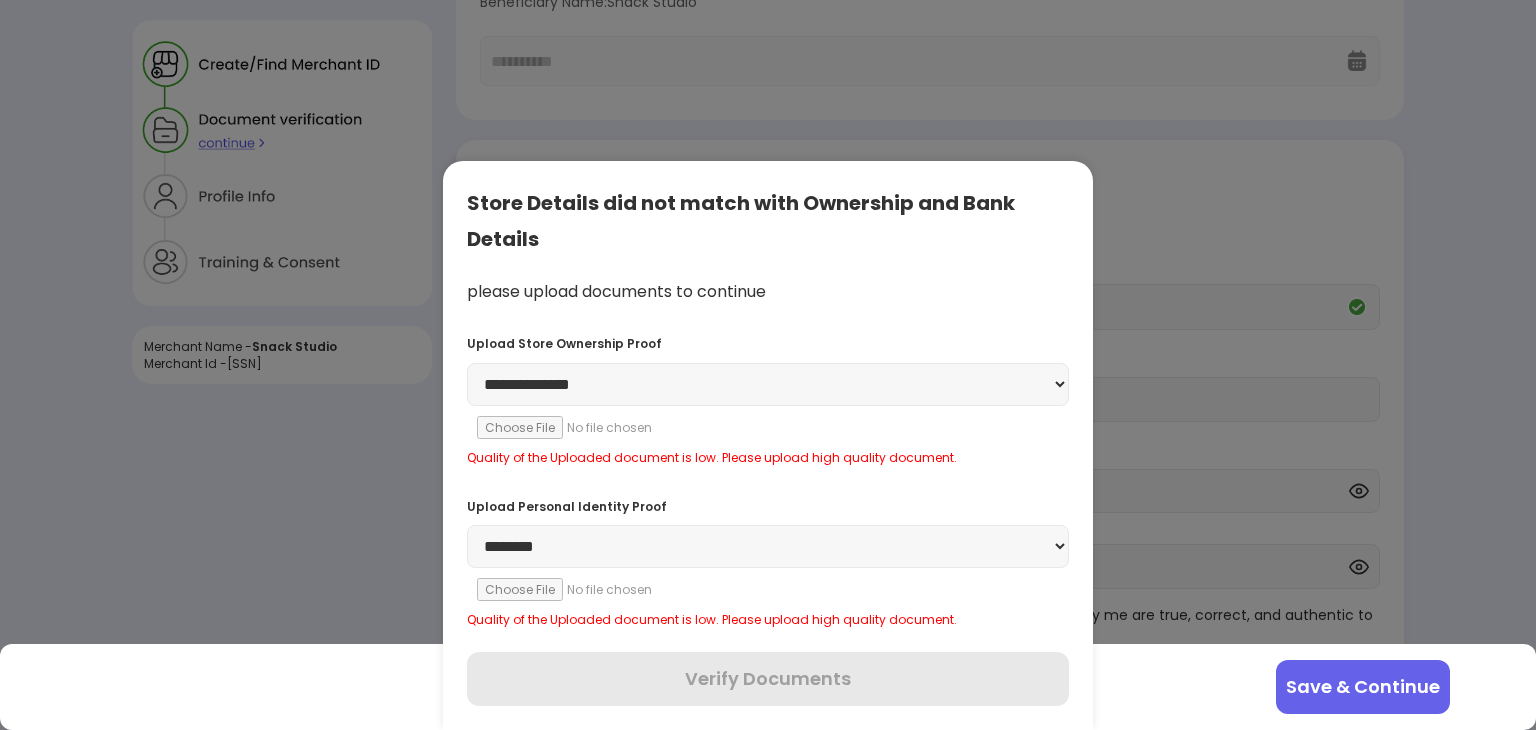 click at bounding box center (768, 365) 